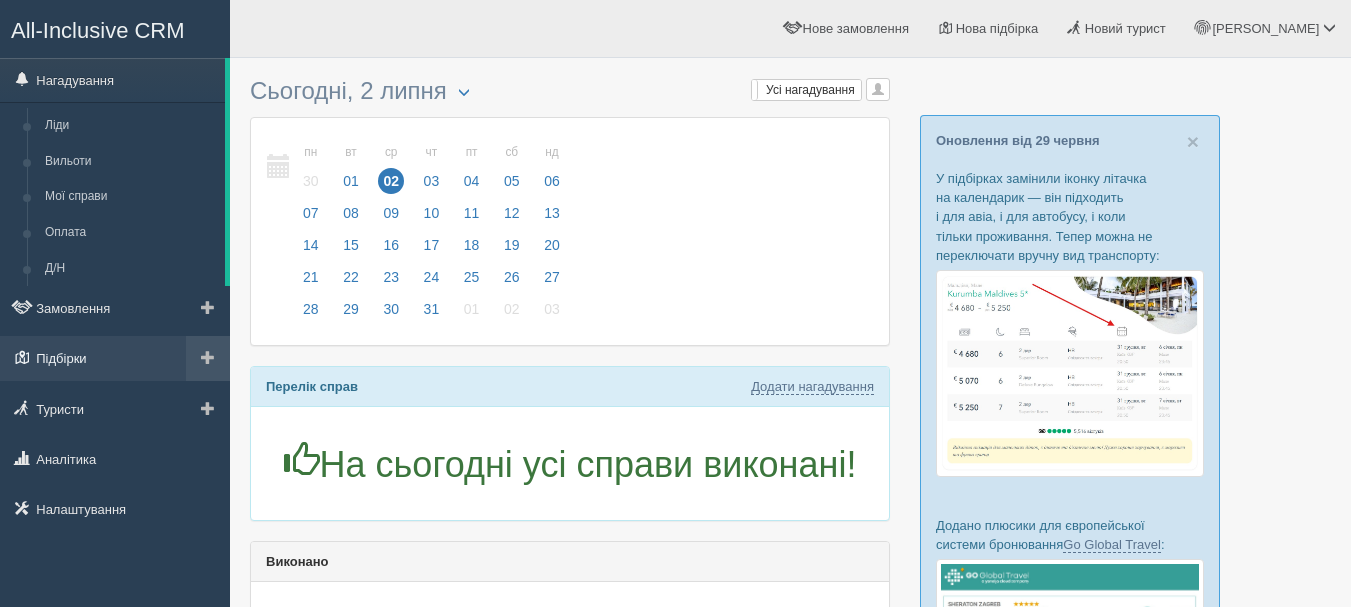 scroll, scrollTop: 0, scrollLeft: 0, axis: both 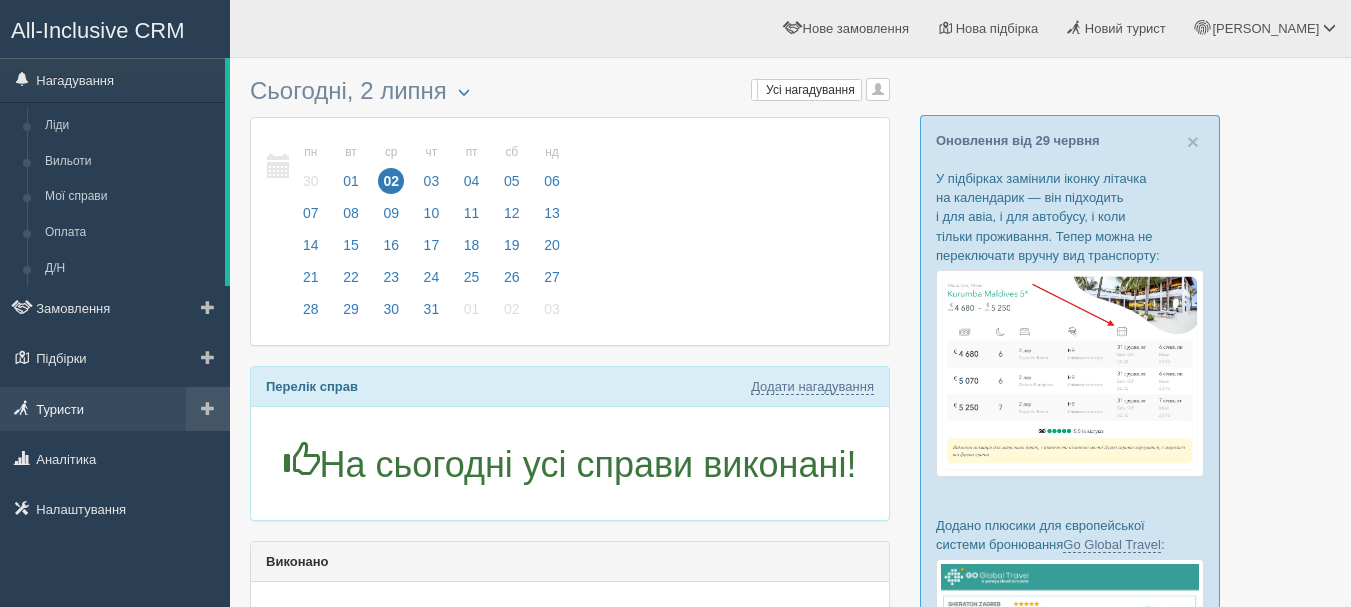 click on "Туристи" at bounding box center [115, 409] 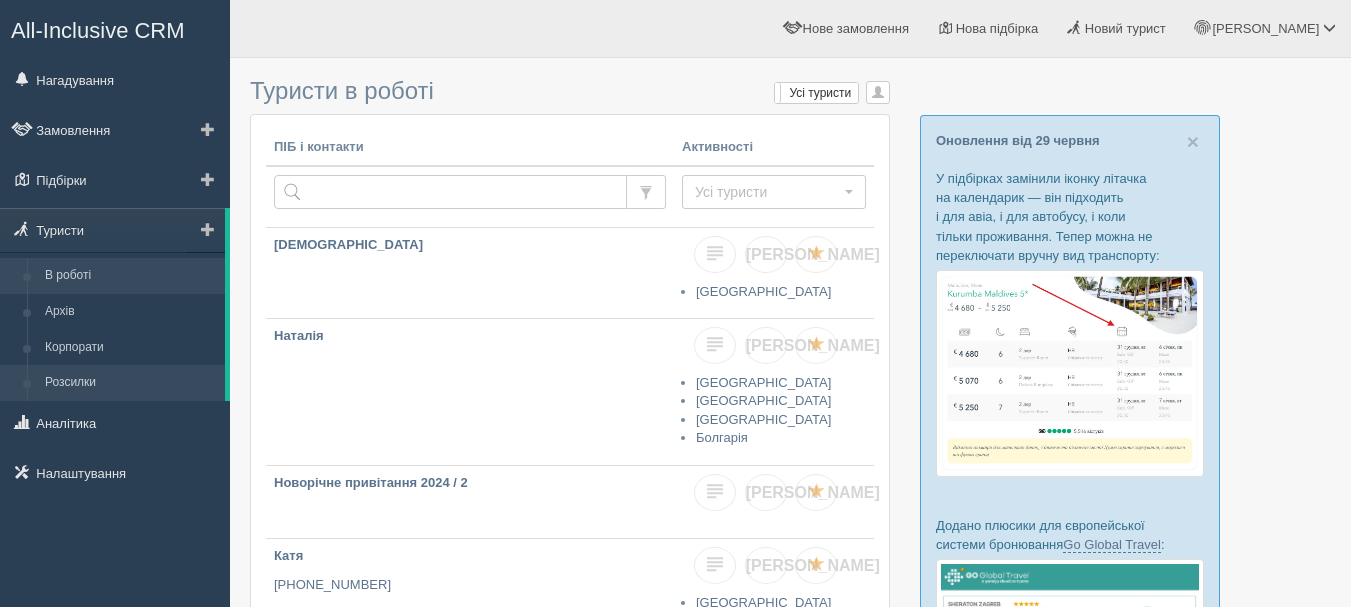scroll, scrollTop: 0, scrollLeft: 0, axis: both 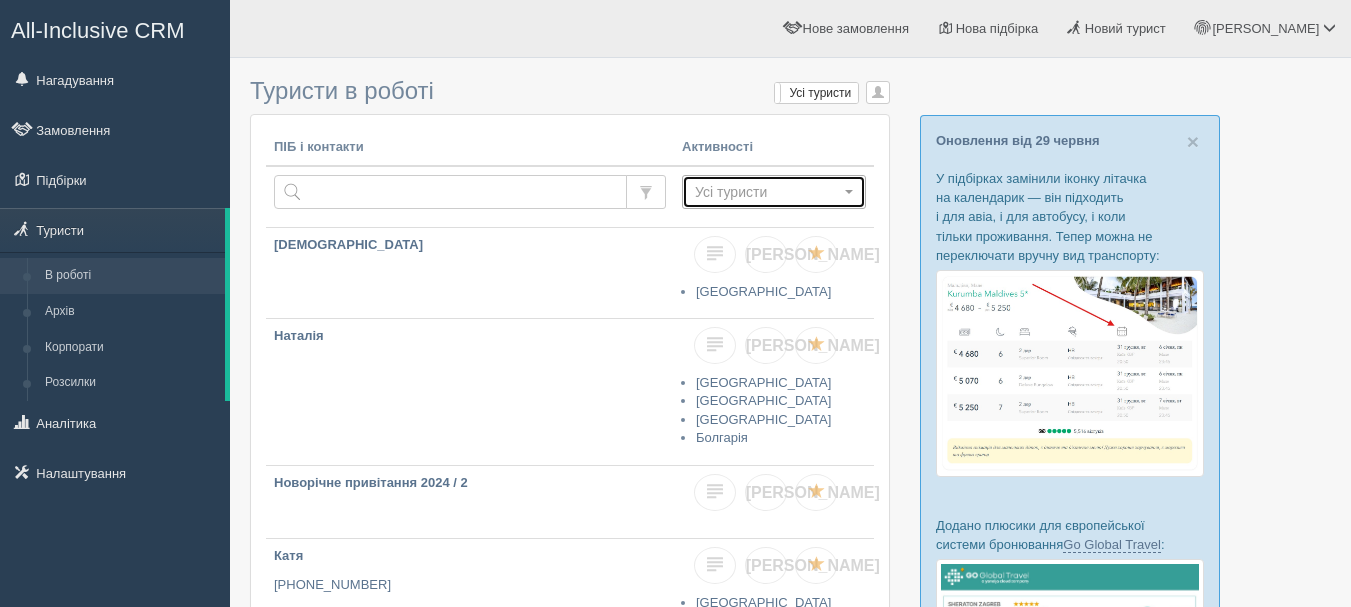 click on "Усі туристи" at bounding box center [767, 192] 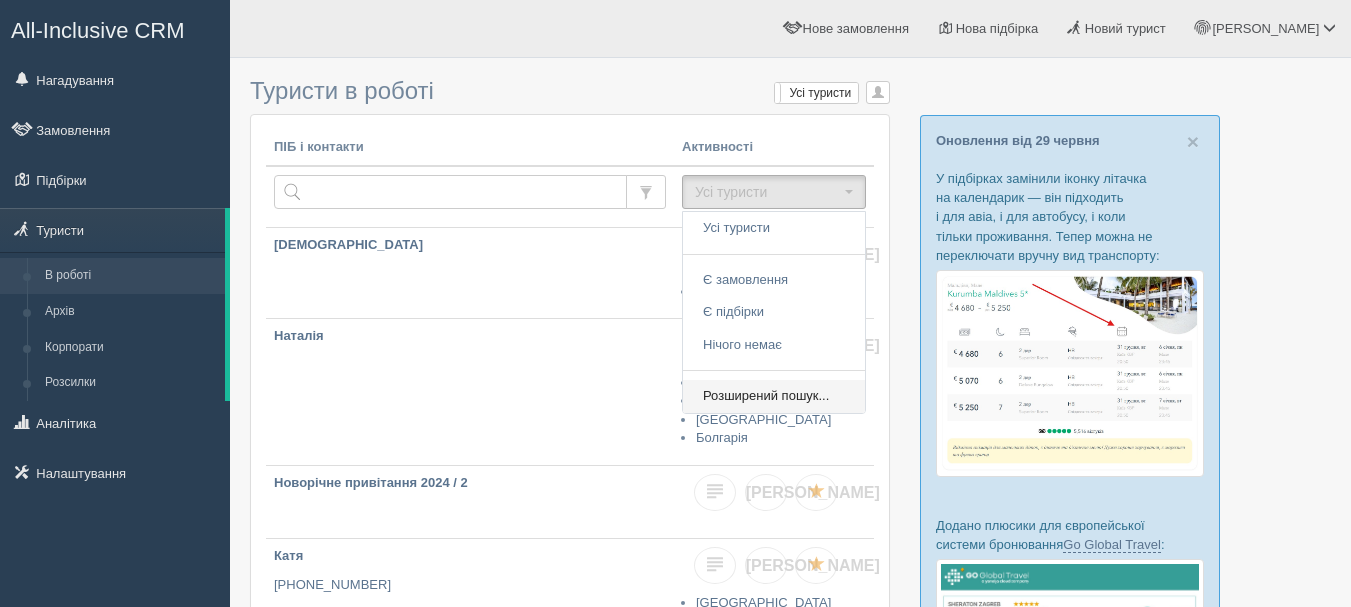 click on "Розширений пошук..." at bounding box center (766, 396) 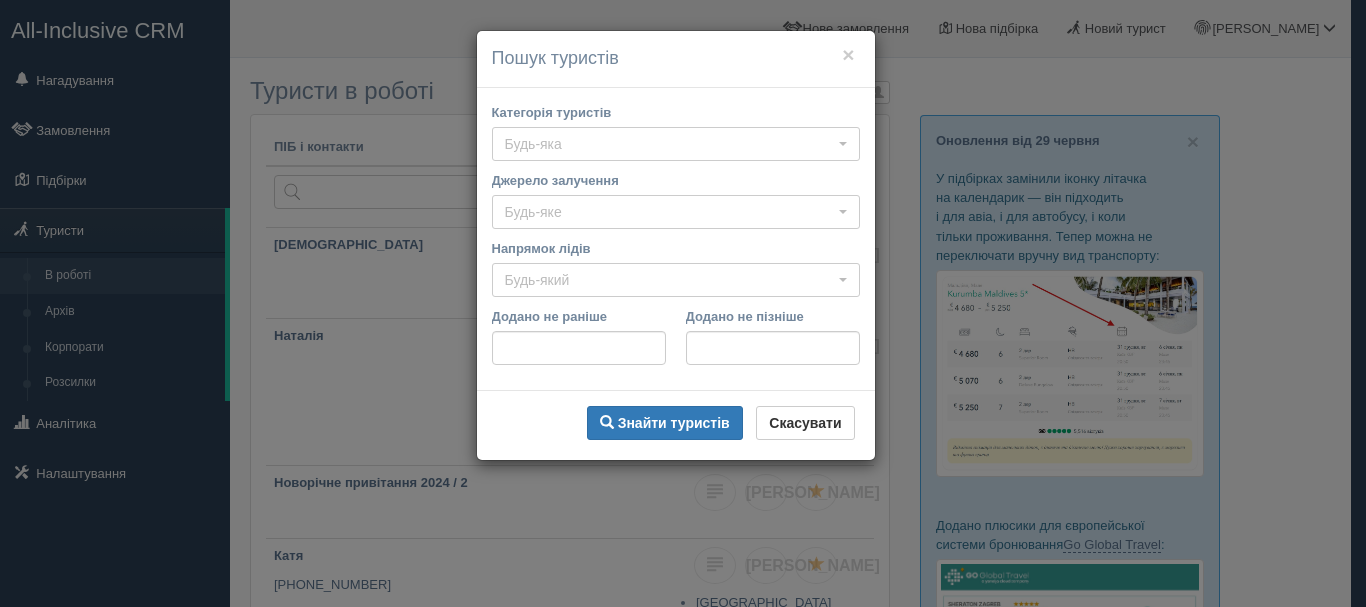 click on "×
Пошук туристів
Категорія туристів
Будь-яка   Будь-яка VIP горящие туры группа школярів Египет зимний отдых летний отдых личный турист стандарт Туры по Украине холодные школа 50 Без категорії
Будь-яка
VIP
горящие туры
группа школярів
Египет
зимний отдых
летний отдых
личный турист
стандарт
Туры по Украине
холодные
школа 50
Без категорії
Джерело залучення
Будь-яке   Будь-яке E-mail розсилка Facebook Instagram SMS розсилка Viber рассылка Египет личные личный турист Сайт
Facebook" at bounding box center (683, 303) 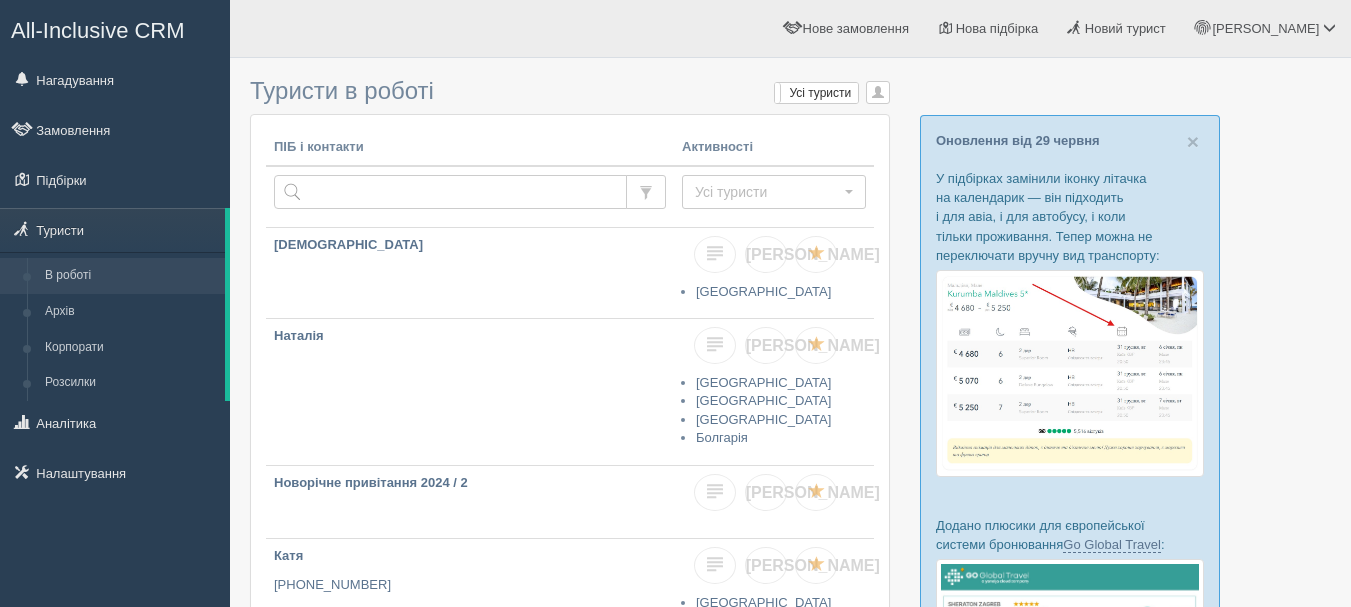 click on "All-Inclusive CRM" at bounding box center (115, 28) 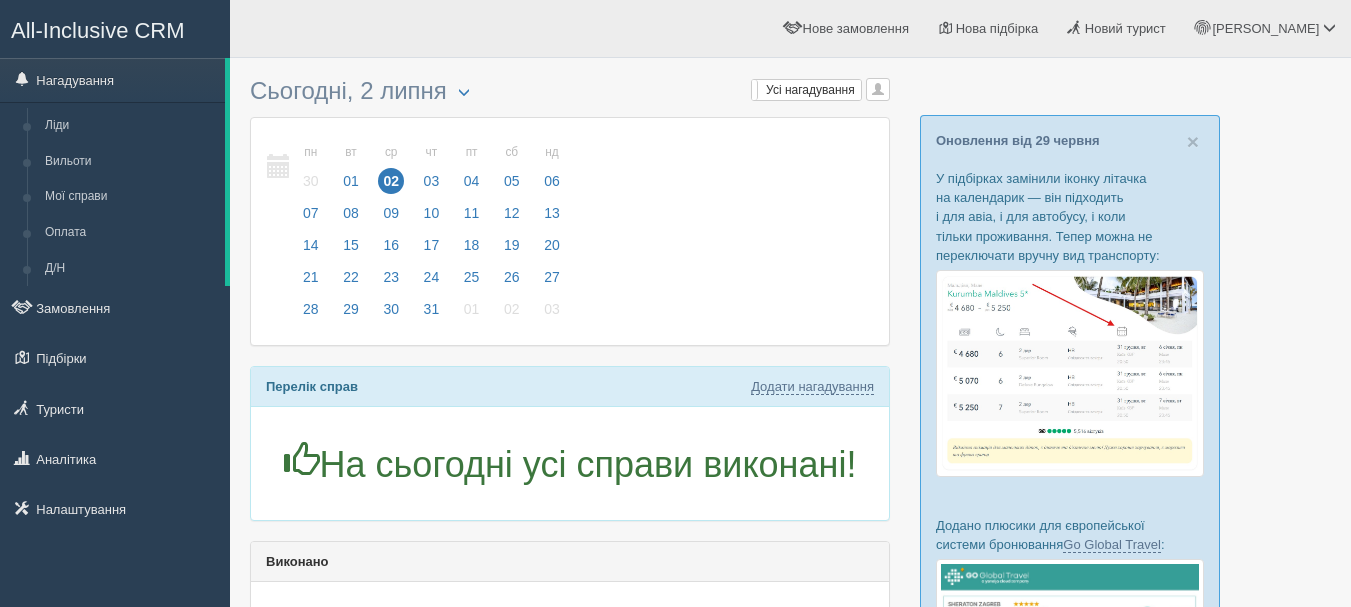 scroll, scrollTop: 0, scrollLeft: 0, axis: both 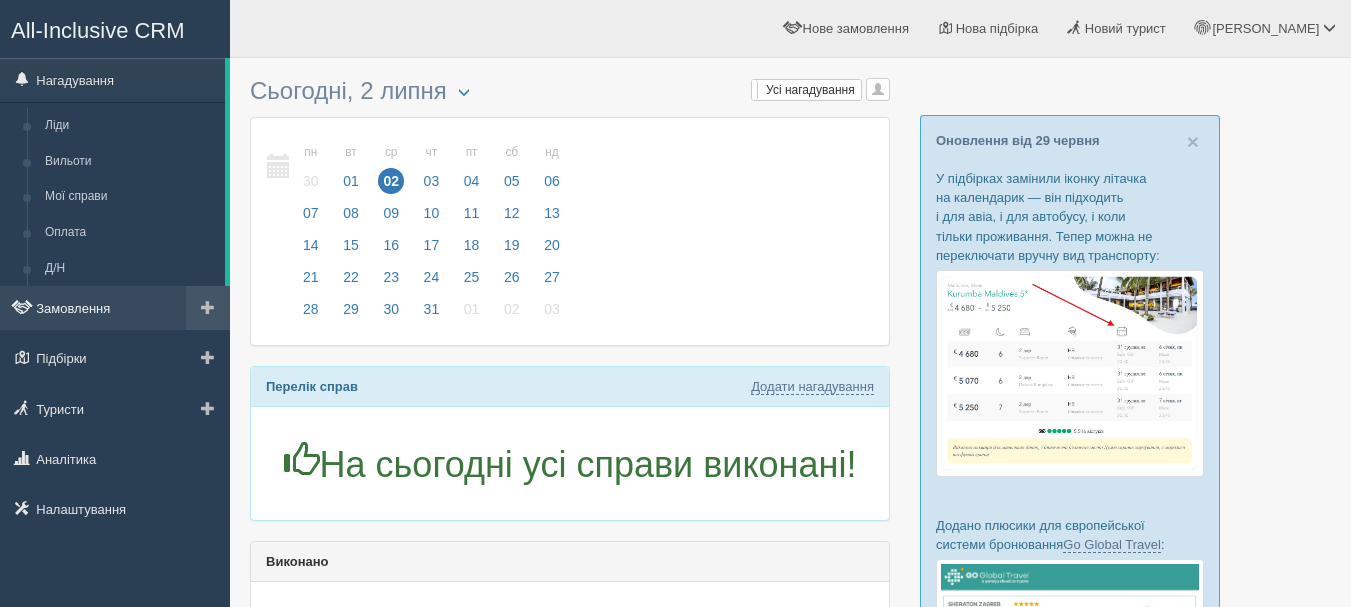 click on "Замовлення" at bounding box center (115, 308) 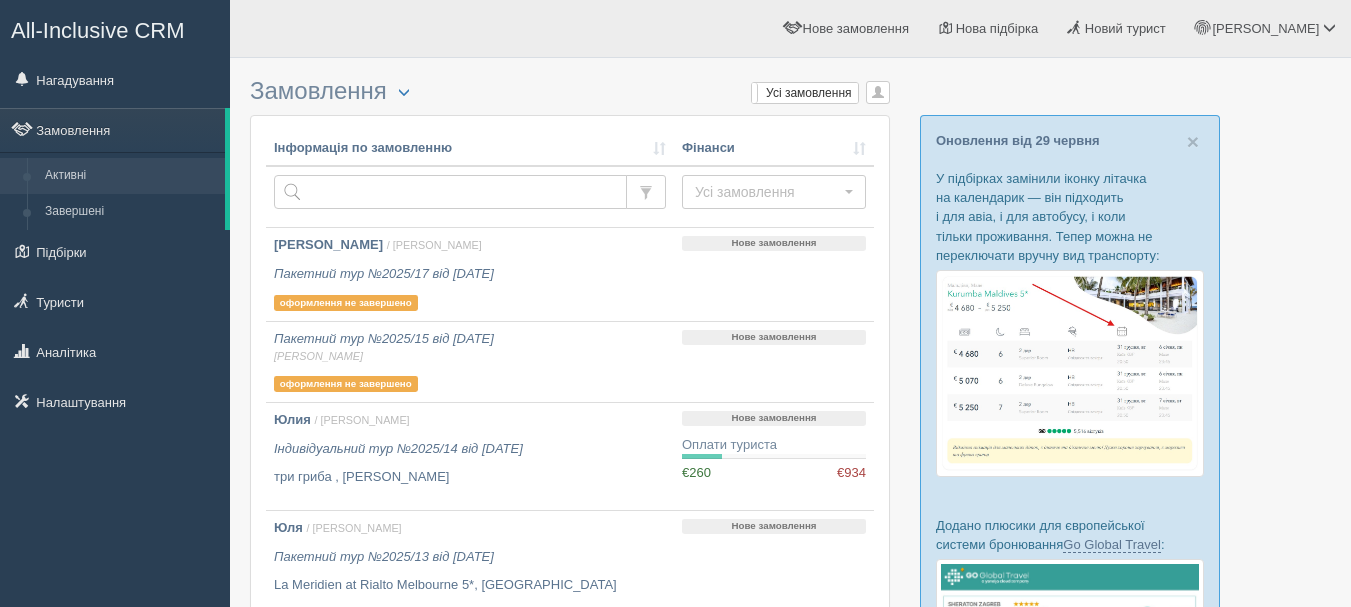 select 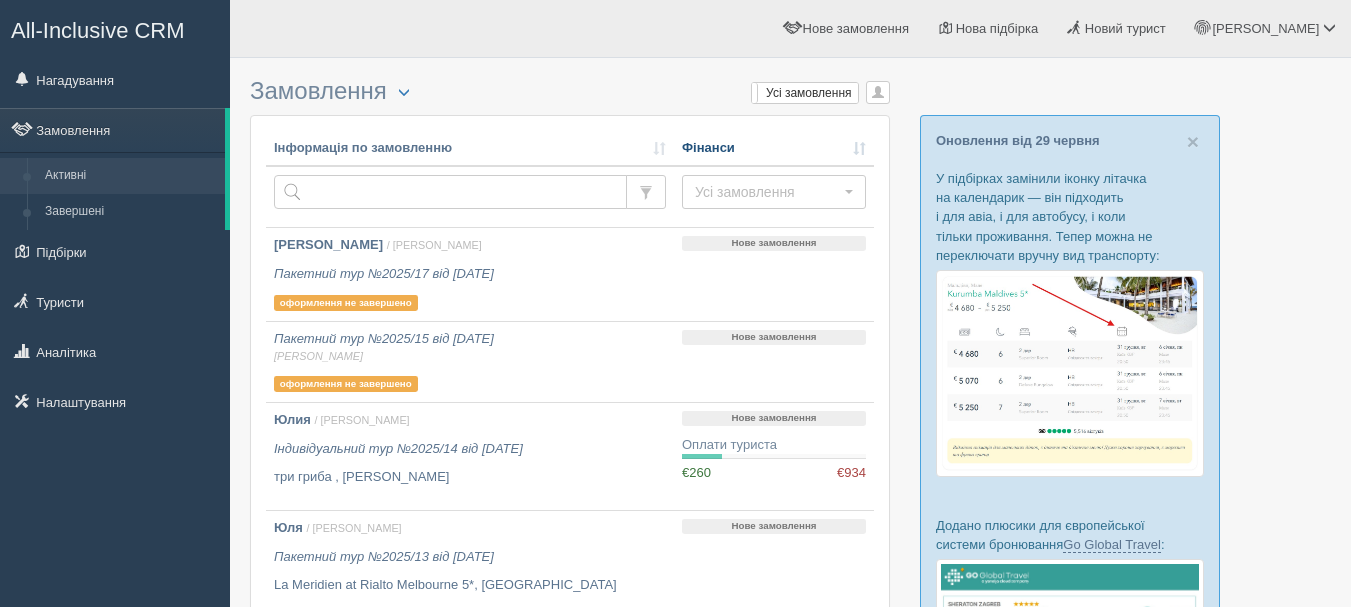 scroll, scrollTop: 0, scrollLeft: 0, axis: both 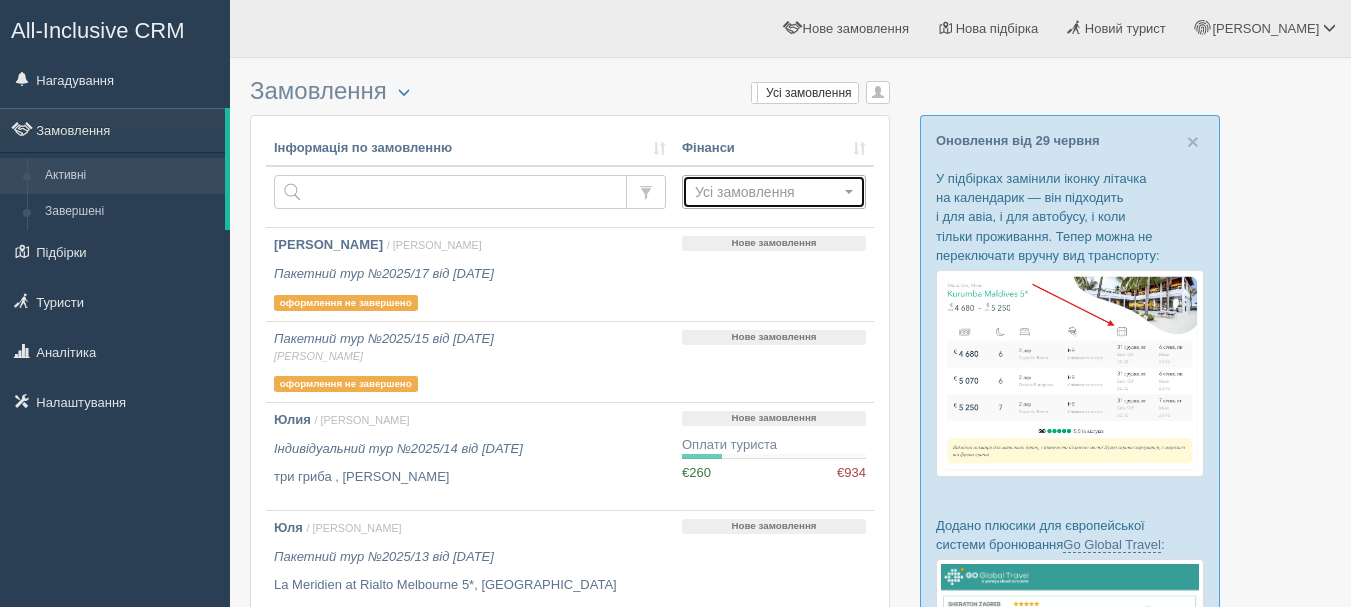 click on "Усі замовлення" at bounding box center (767, 192) 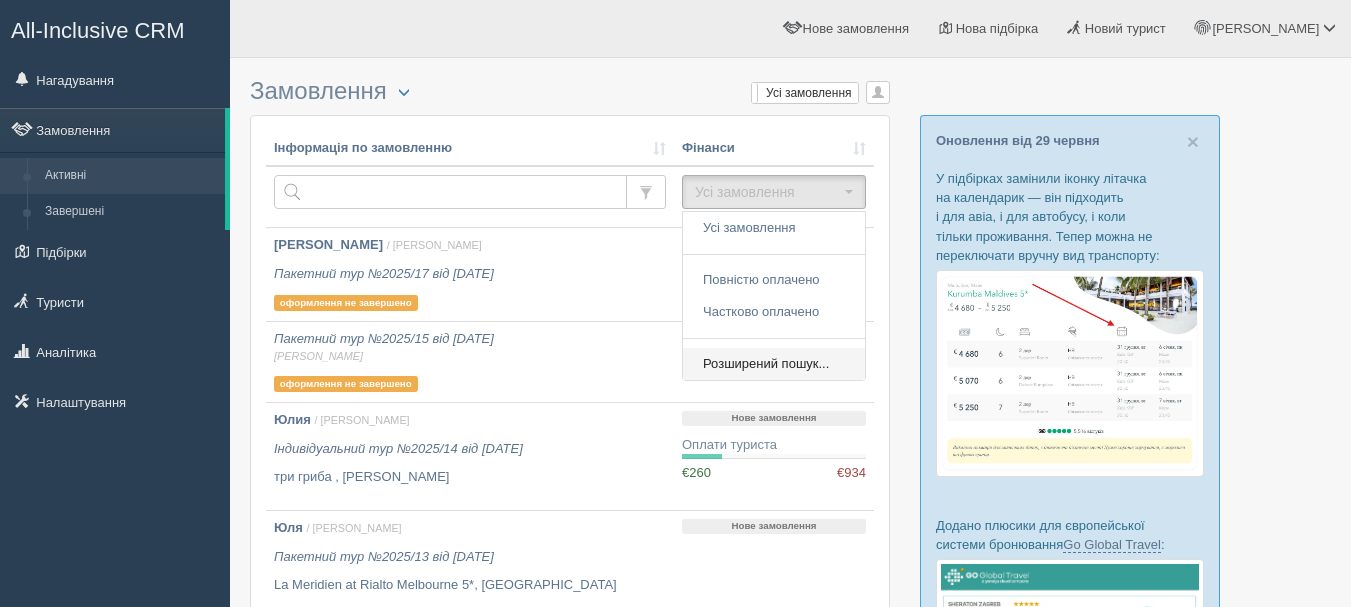 click on "Розширений пошук..." at bounding box center [774, 364] 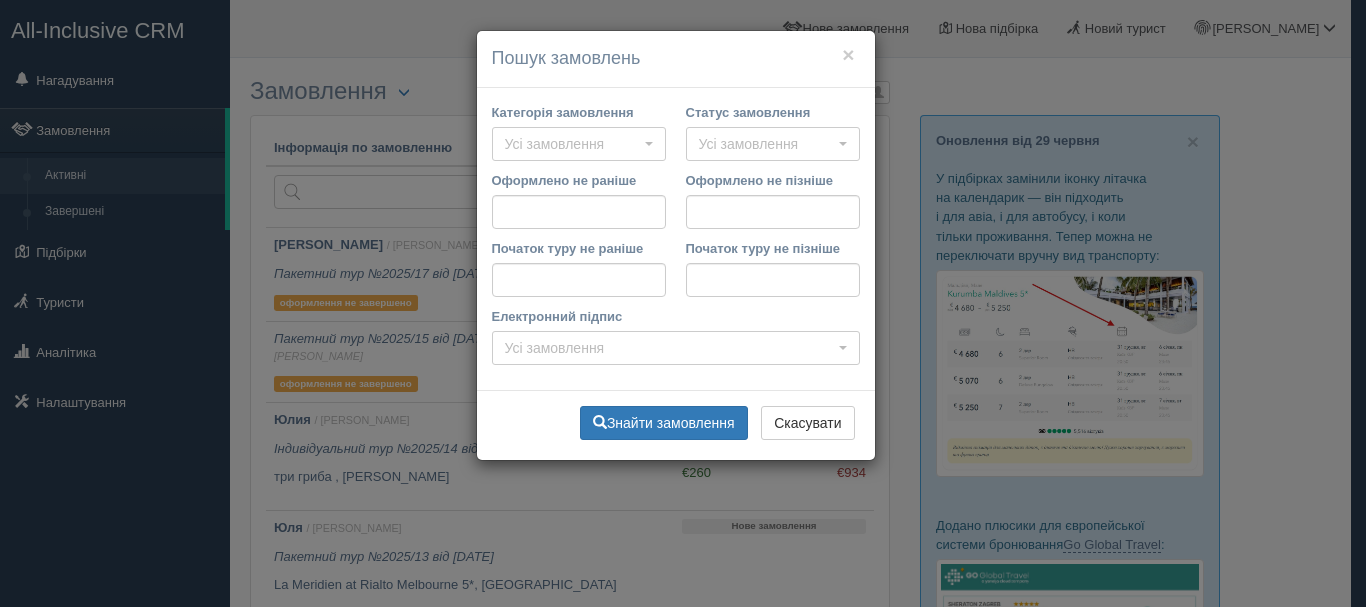 click on "×
Пошук замовлень
Категорія замовлення
Усі замовлення   Усі замовлення Пакетный тур Экскурсионный тур Индивидуальный тур Круиз Авиабилет Автобус Ж/Д билет Страхование Трансфер Оформление загранпаспорта Оформление визы экскурсия по городу страховка байдарки автоуслуги Виза трудостройство за границей билет на канатную дорогу весільна церемонія
Усі замовлення
Пакетный тур
Экскурсионный тур
Индивидуальный тур
Круиз
Авиабилет
Автобус" at bounding box center [683, 303] 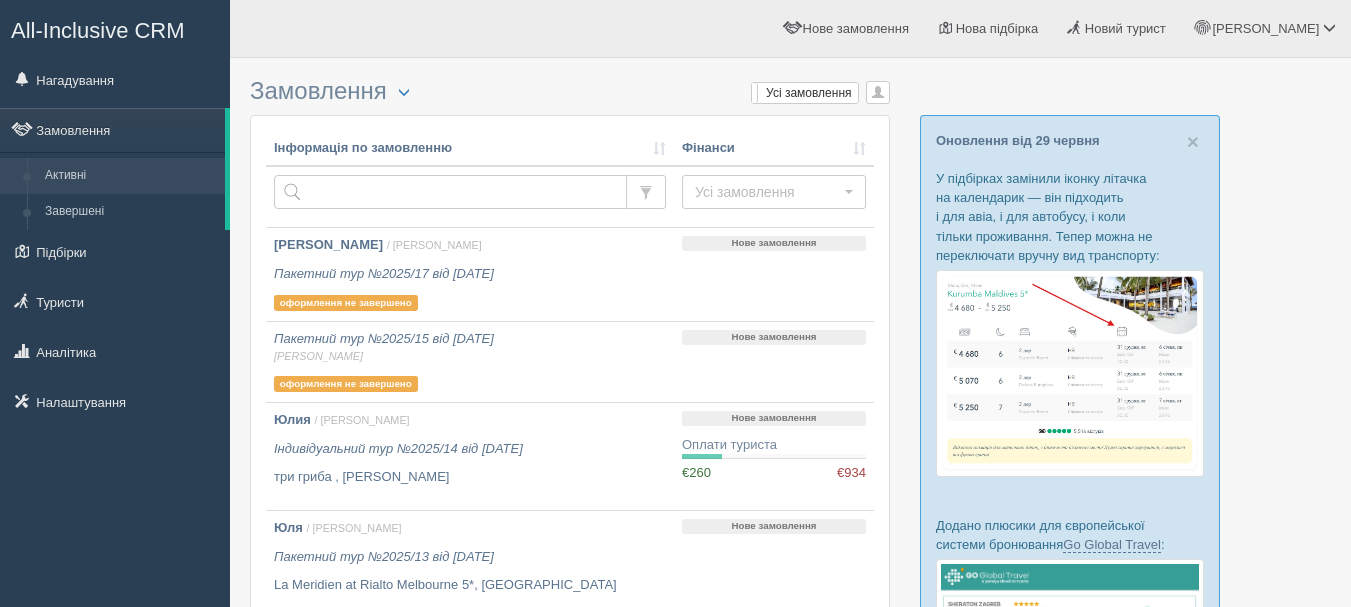 click on "All-Inclusive CRM" at bounding box center [98, 30] 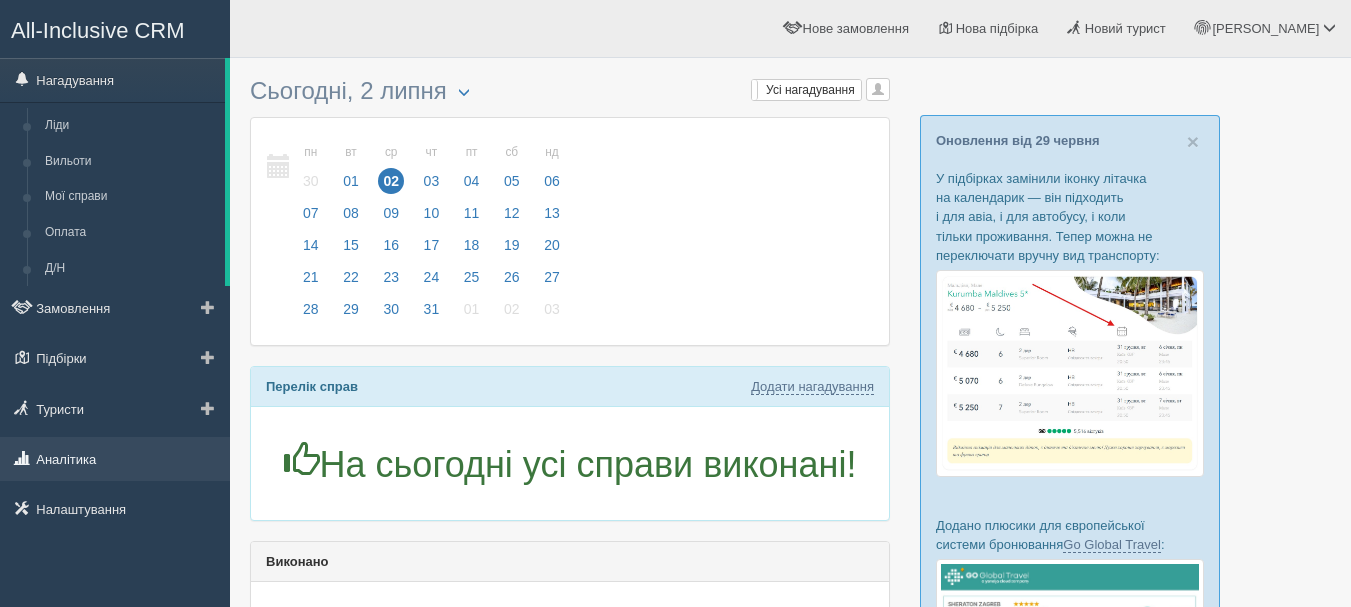 scroll, scrollTop: 0, scrollLeft: 0, axis: both 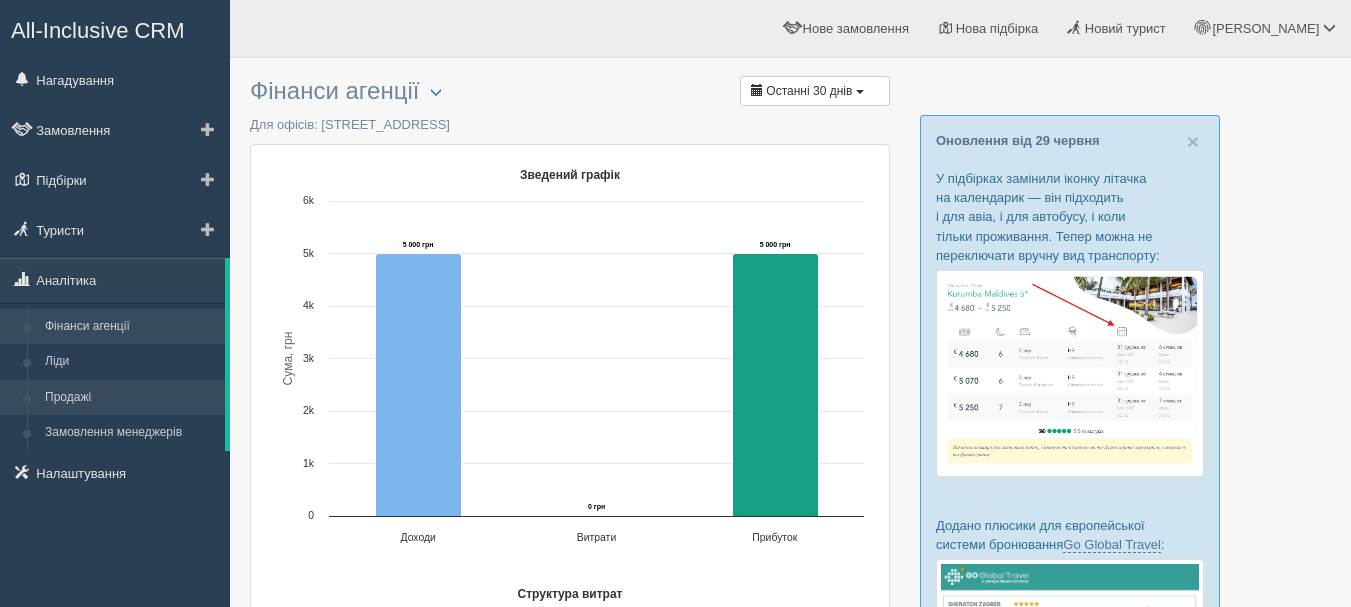 click on "Продажі" at bounding box center (130, 398) 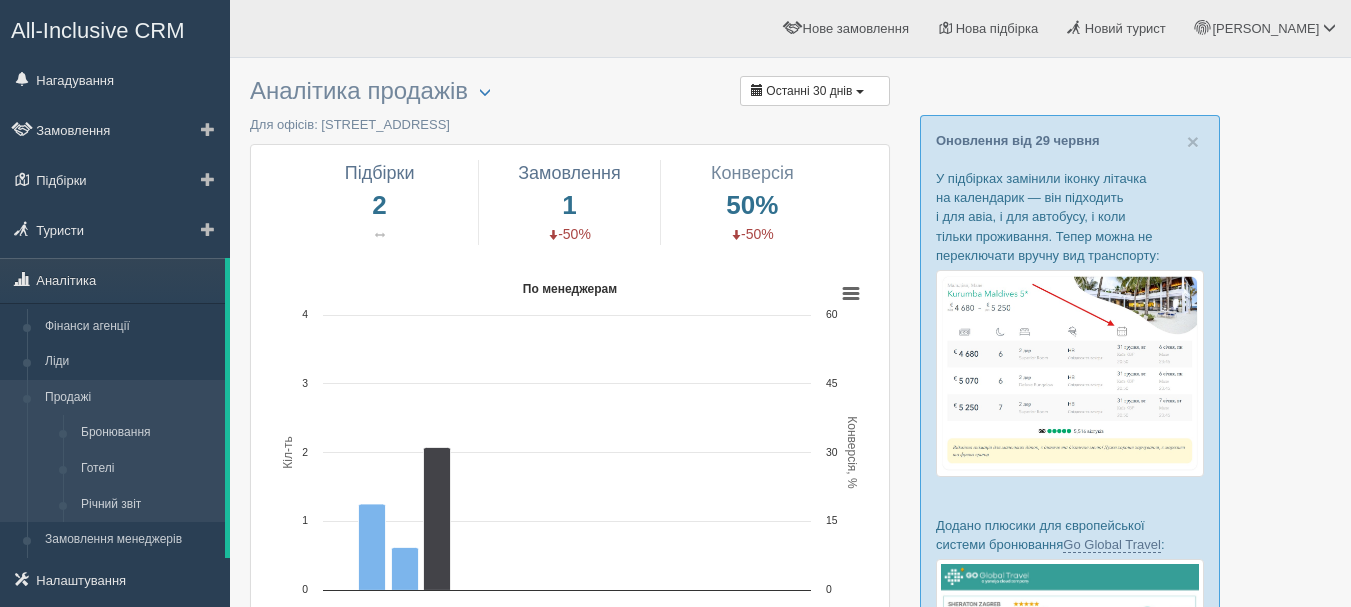 scroll, scrollTop: 0, scrollLeft: 0, axis: both 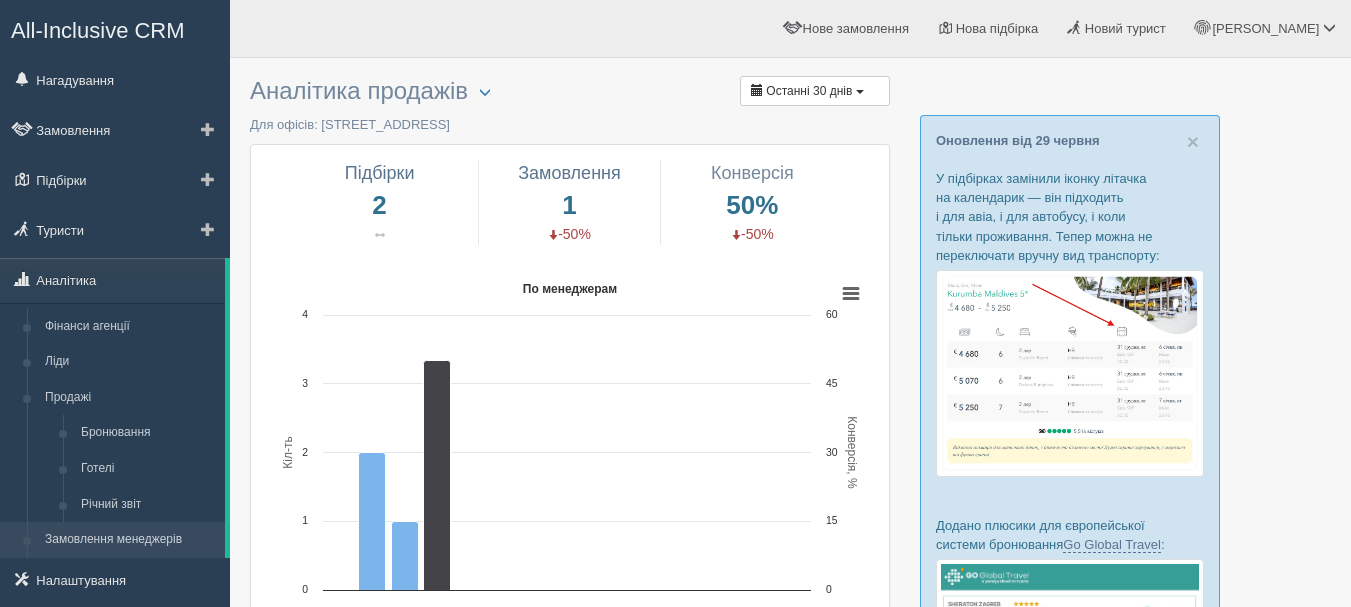 click on "Замовлення менеджерів" at bounding box center [130, 540] 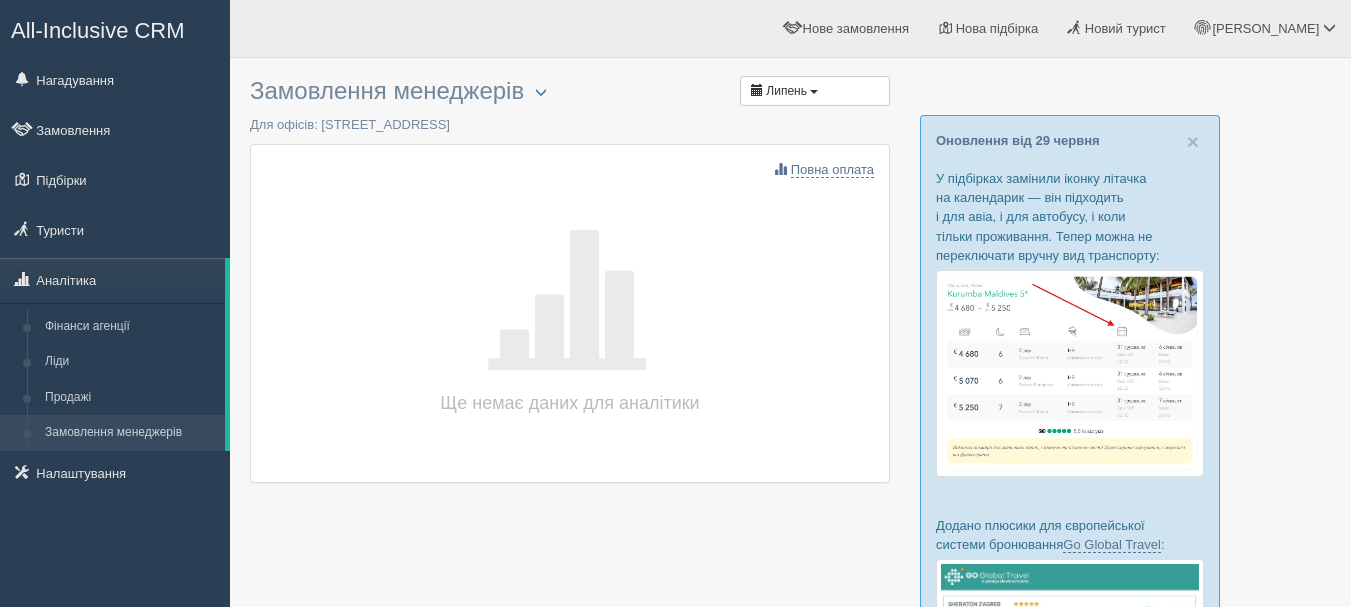 scroll, scrollTop: 0, scrollLeft: 0, axis: both 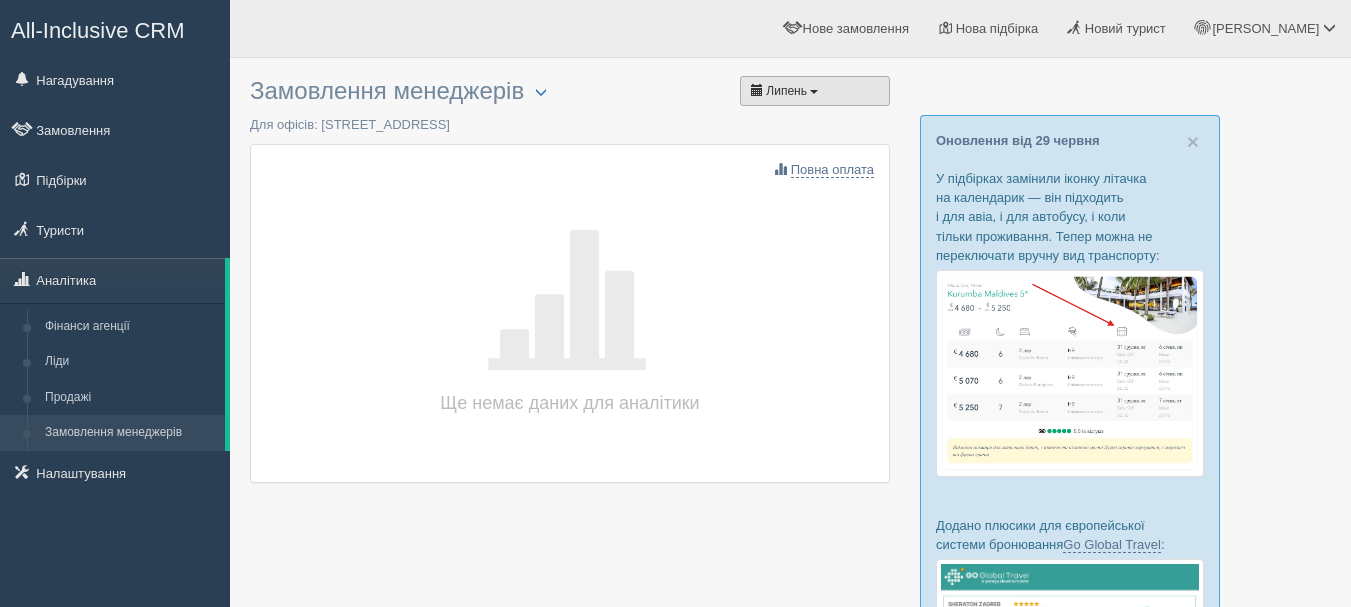 click on "Липень" at bounding box center (815, 91) 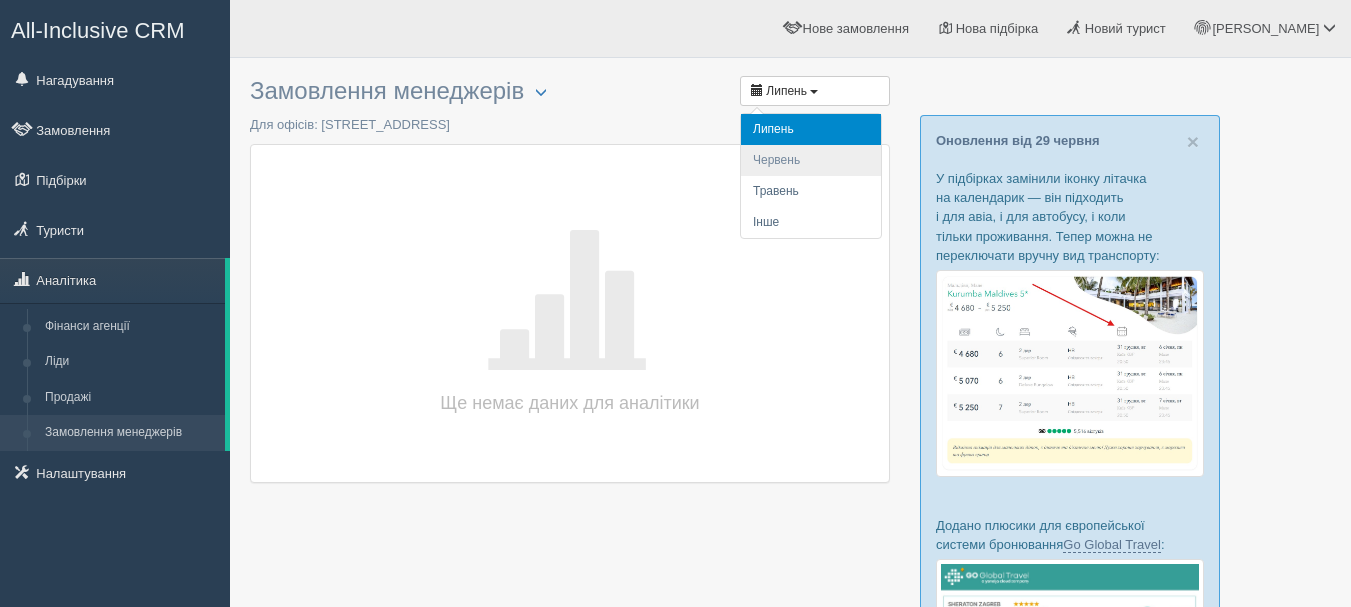 click on "Червень" at bounding box center [811, 160] 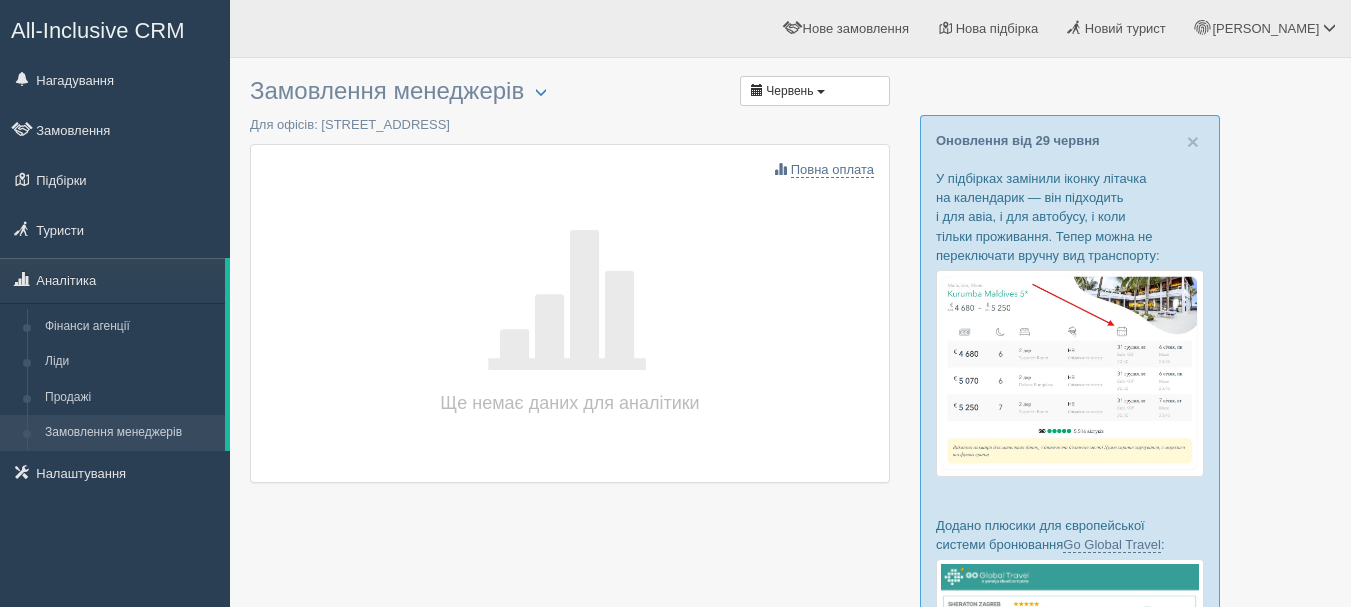 scroll, scrollTop: 0, scrollLeft: 0, axis: both 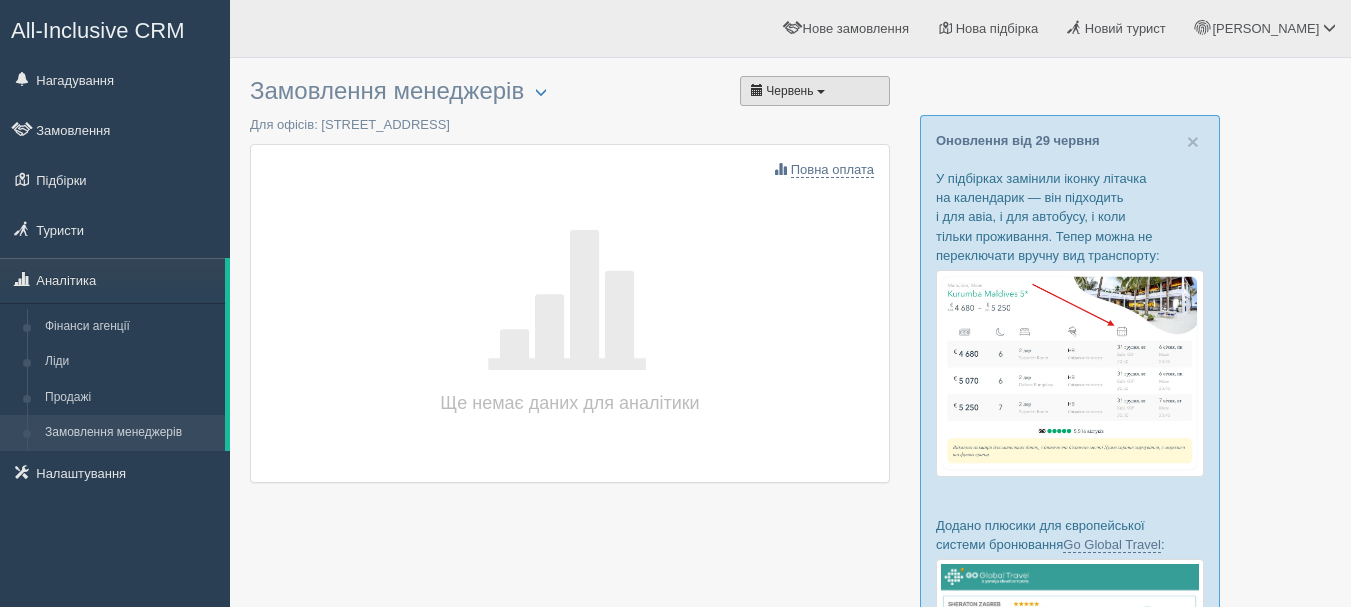 click on "Червень" at bounding box center [815, 91] 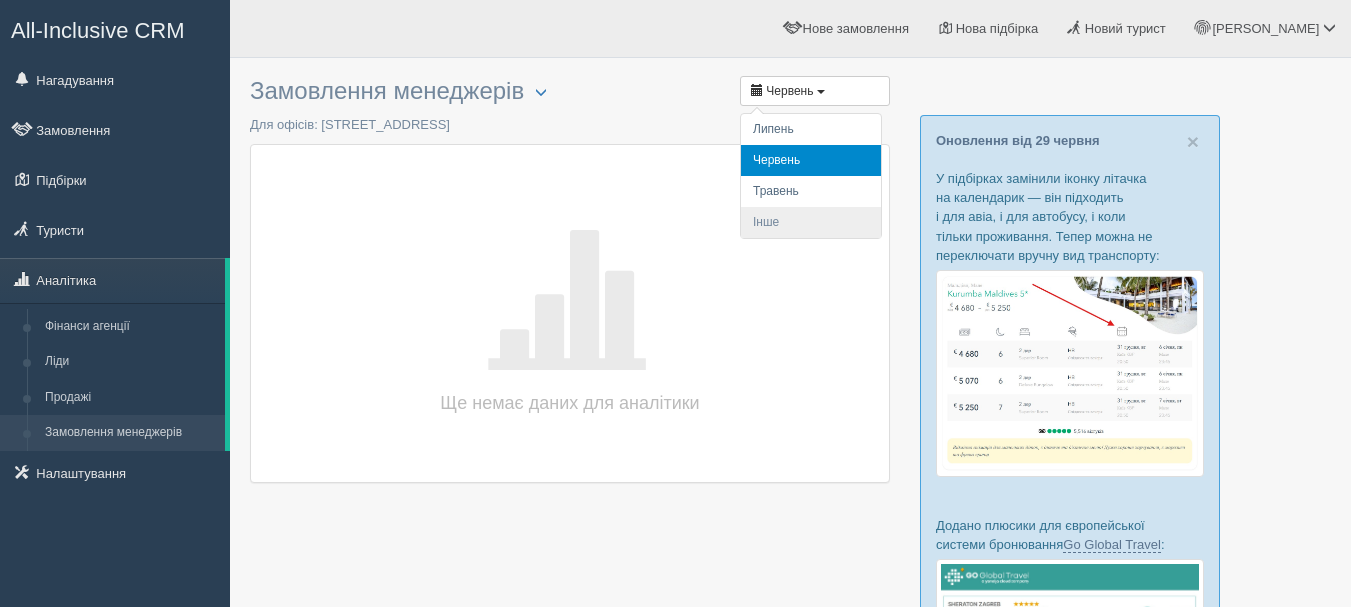 click on "Інше" at bounding box center (811, 222) 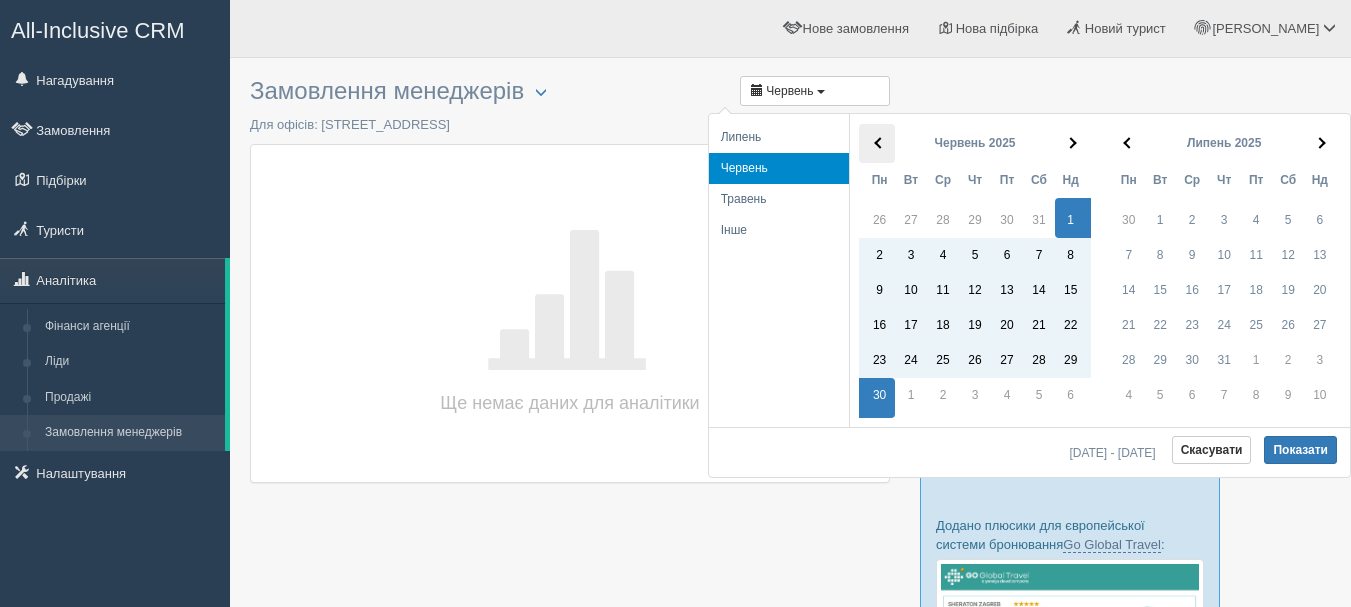 click at bounding box center (879, 143) 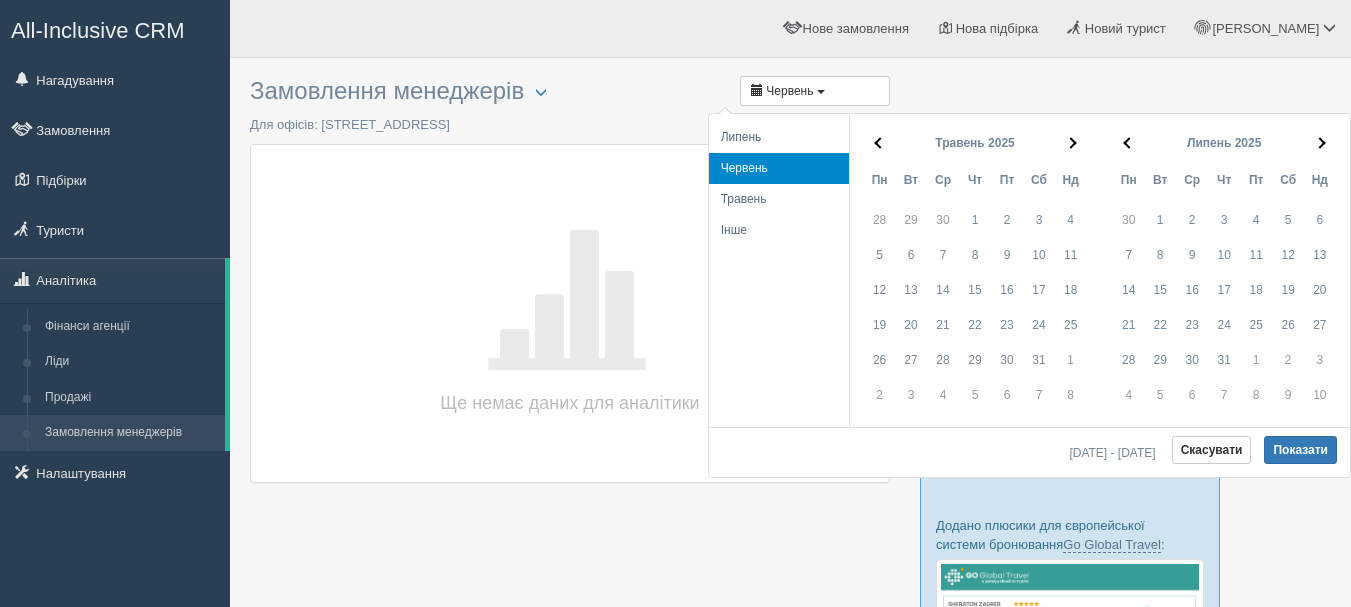 click at bounding box center (879, 143) 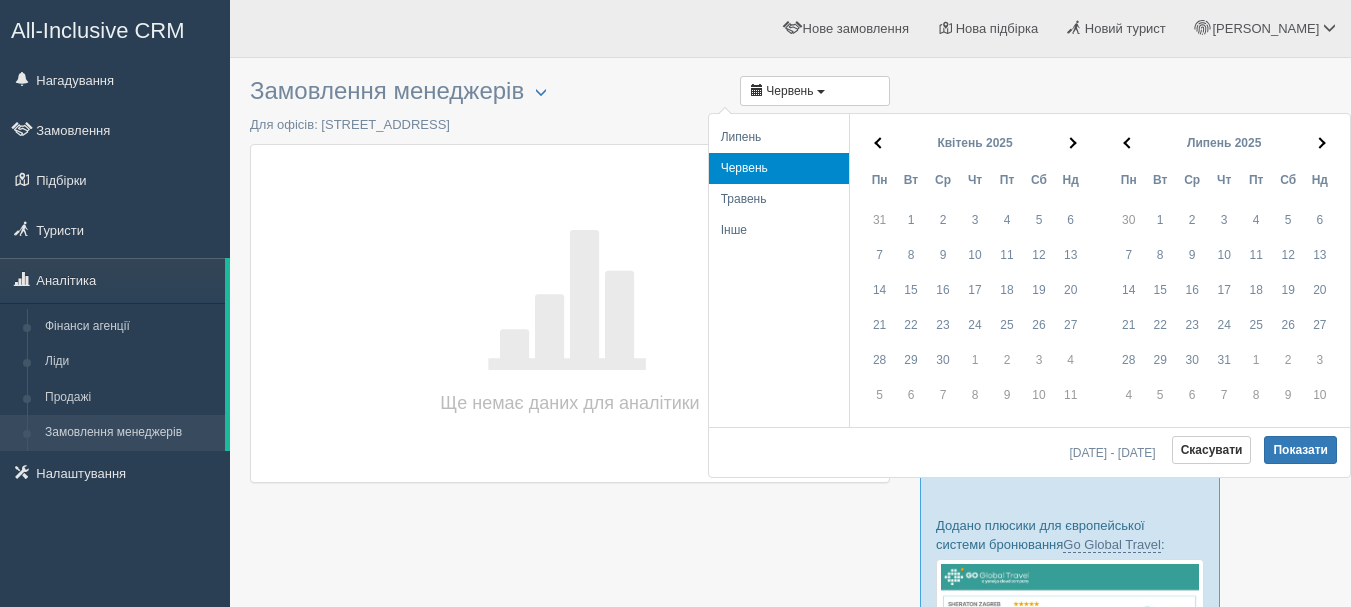 click at bounding box center [879, 143] 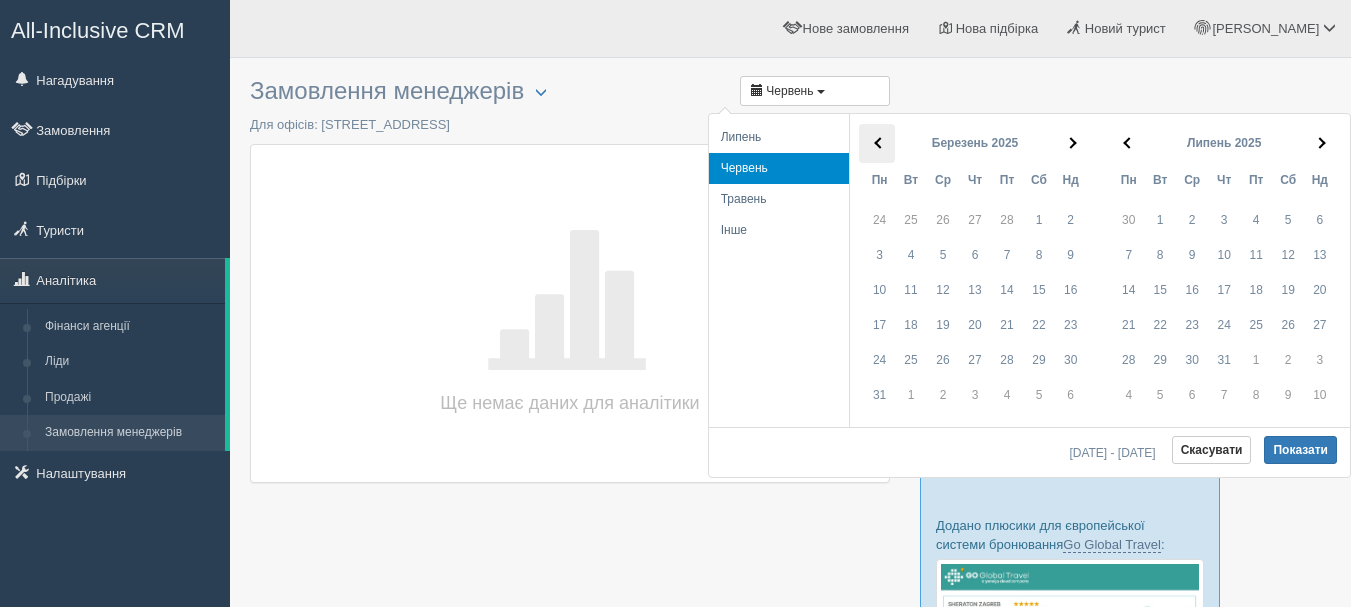 click at bounding box center (877, 143) 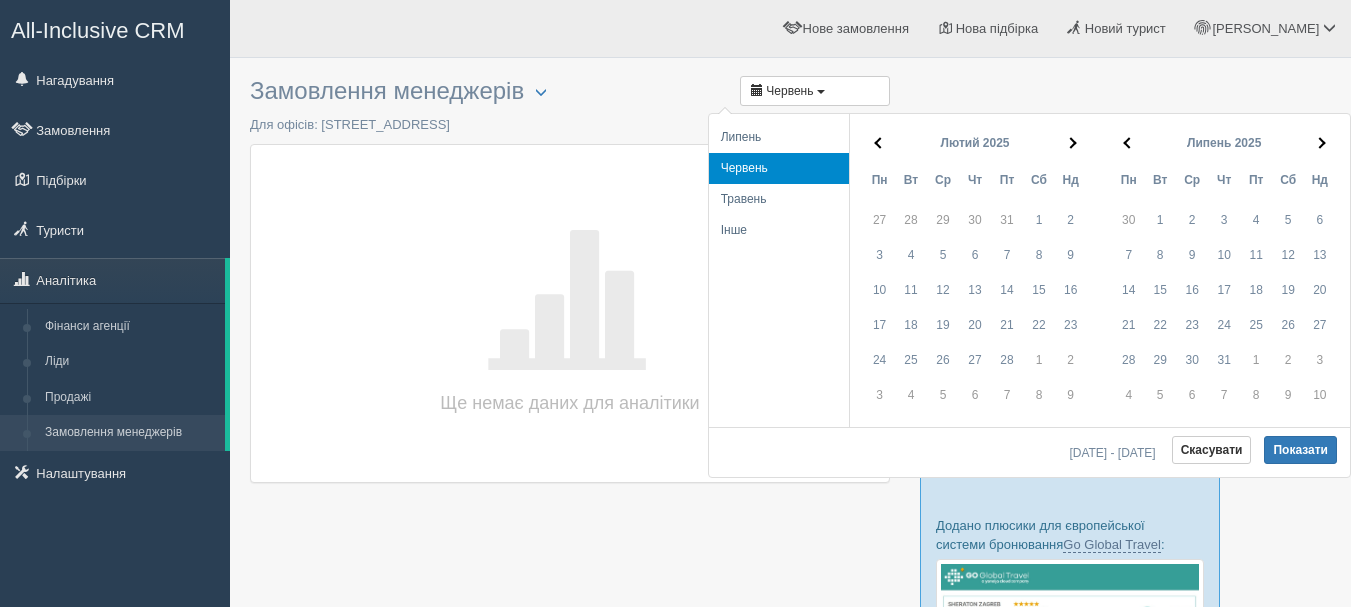 click at bounding box center (877, 143) 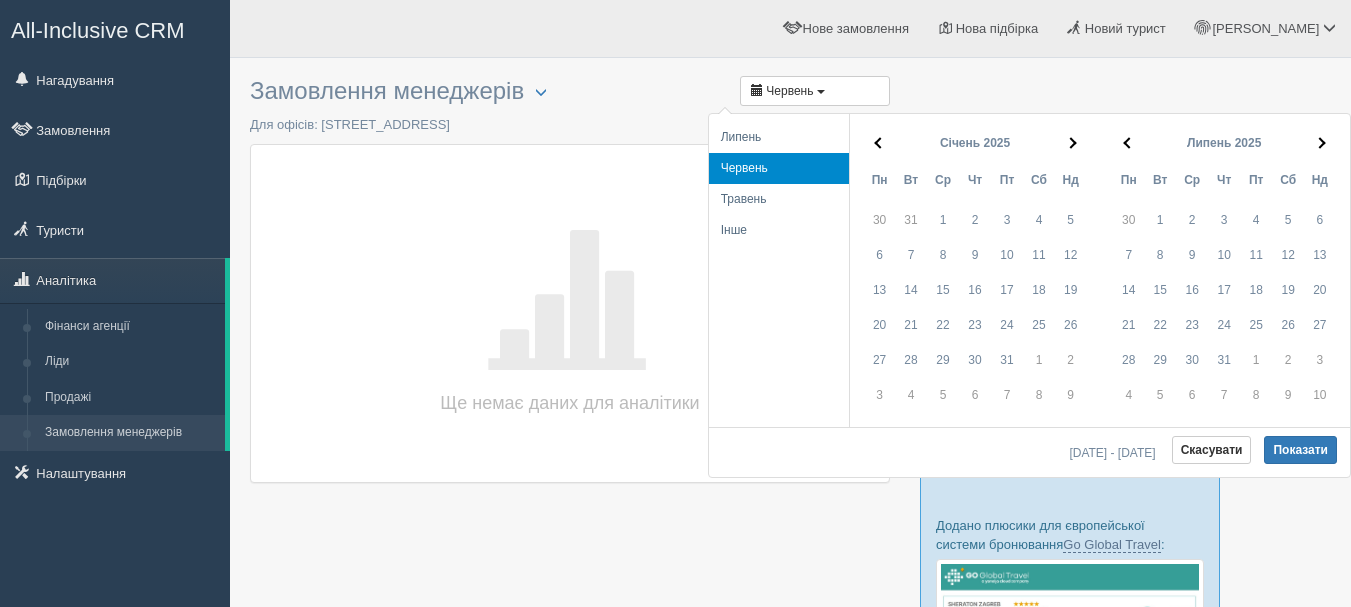 click at bounding box center [877, 143] 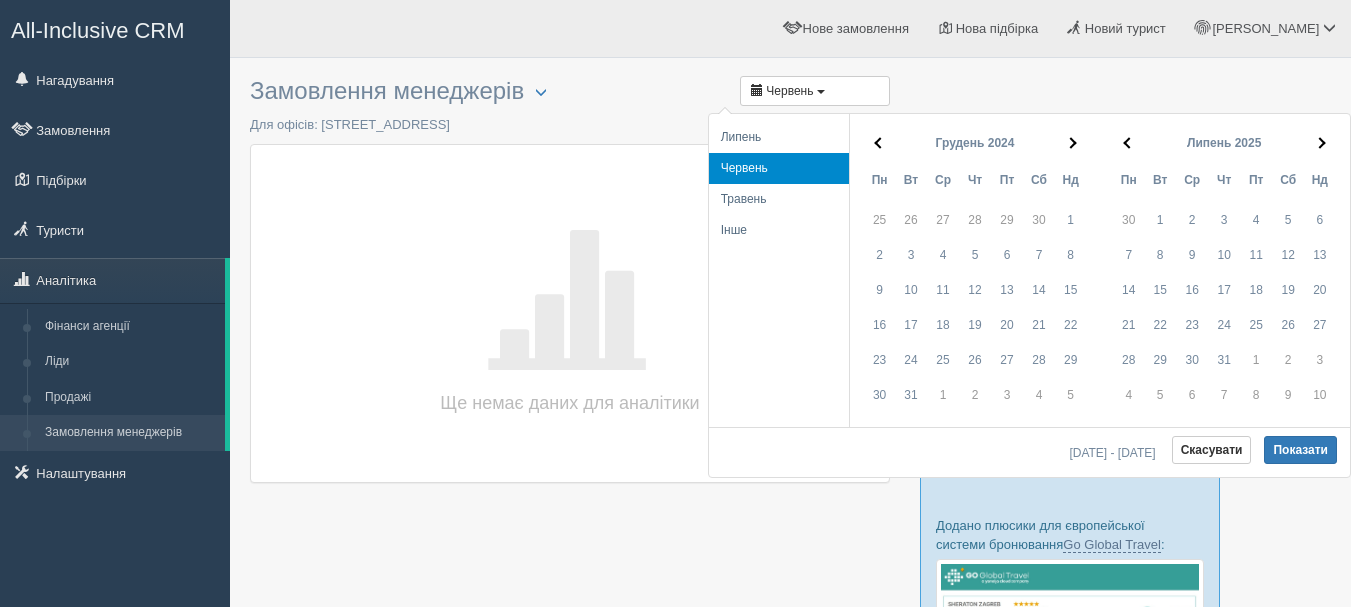 click at bounding box center [877, 143] 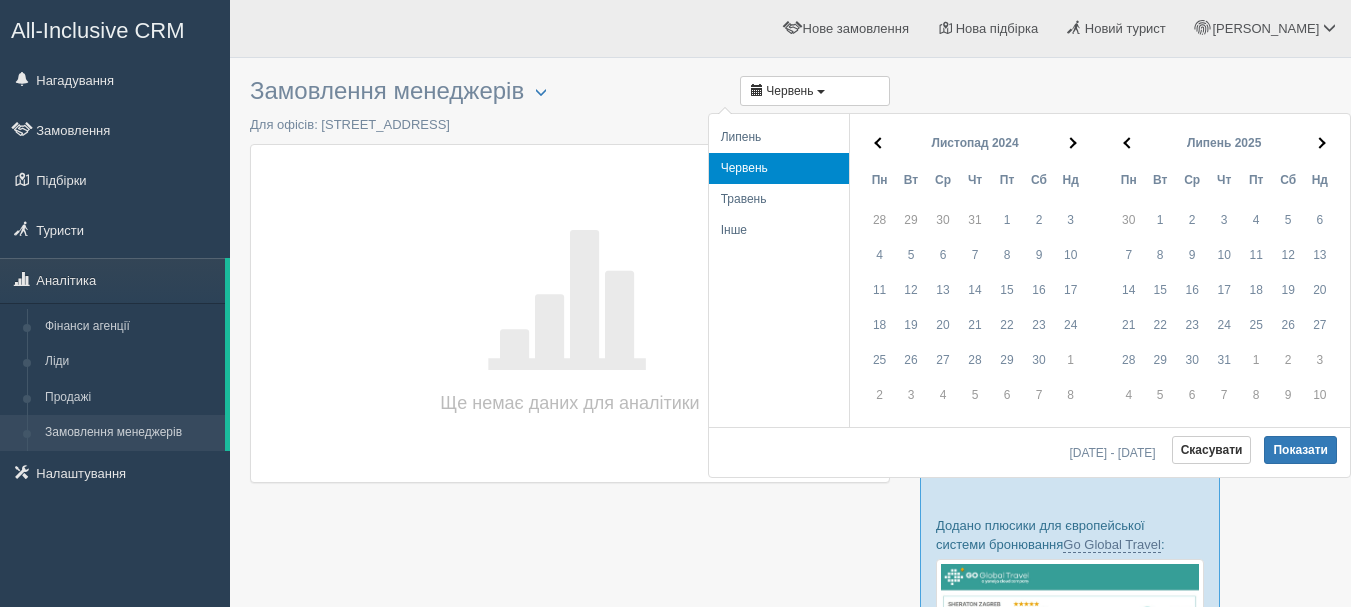 click at bounding box center [877, 143] 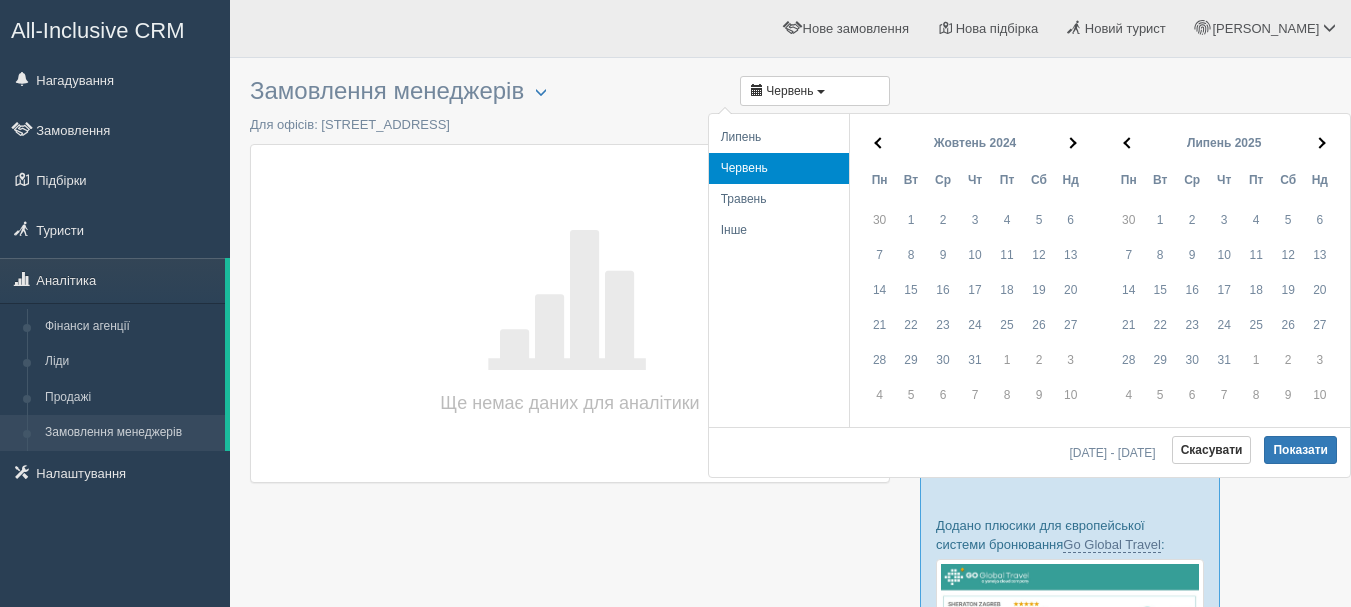click at bounding box center [877, 143] 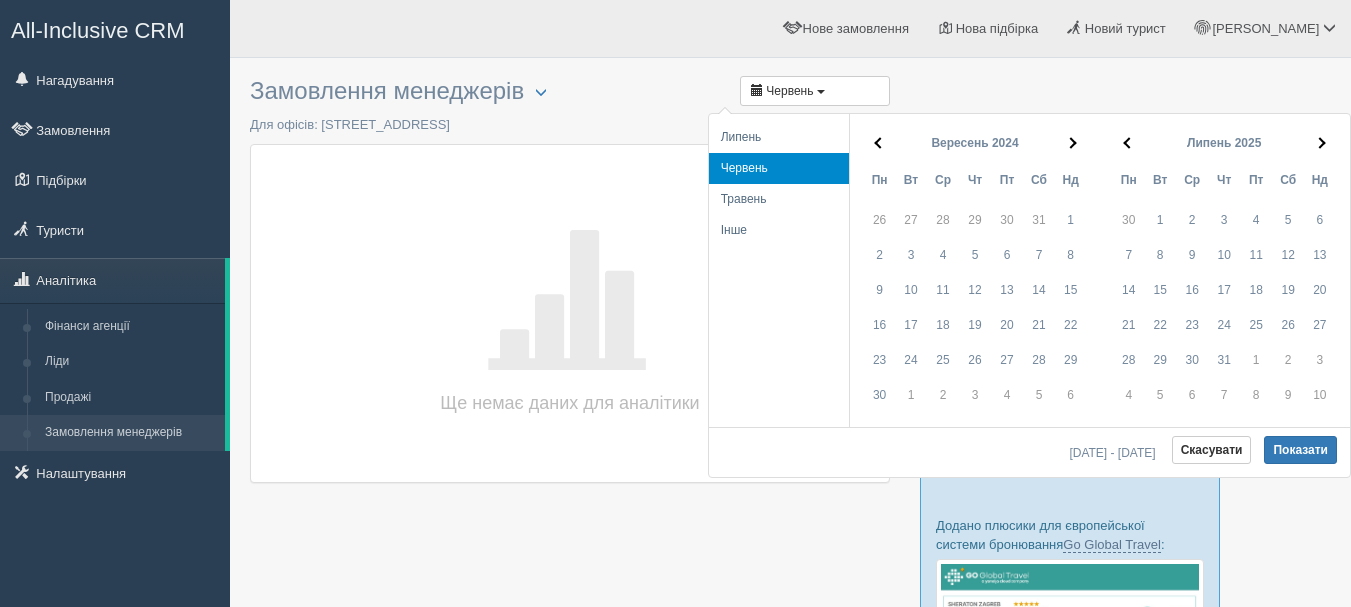 click at bounding box center (877, 143) 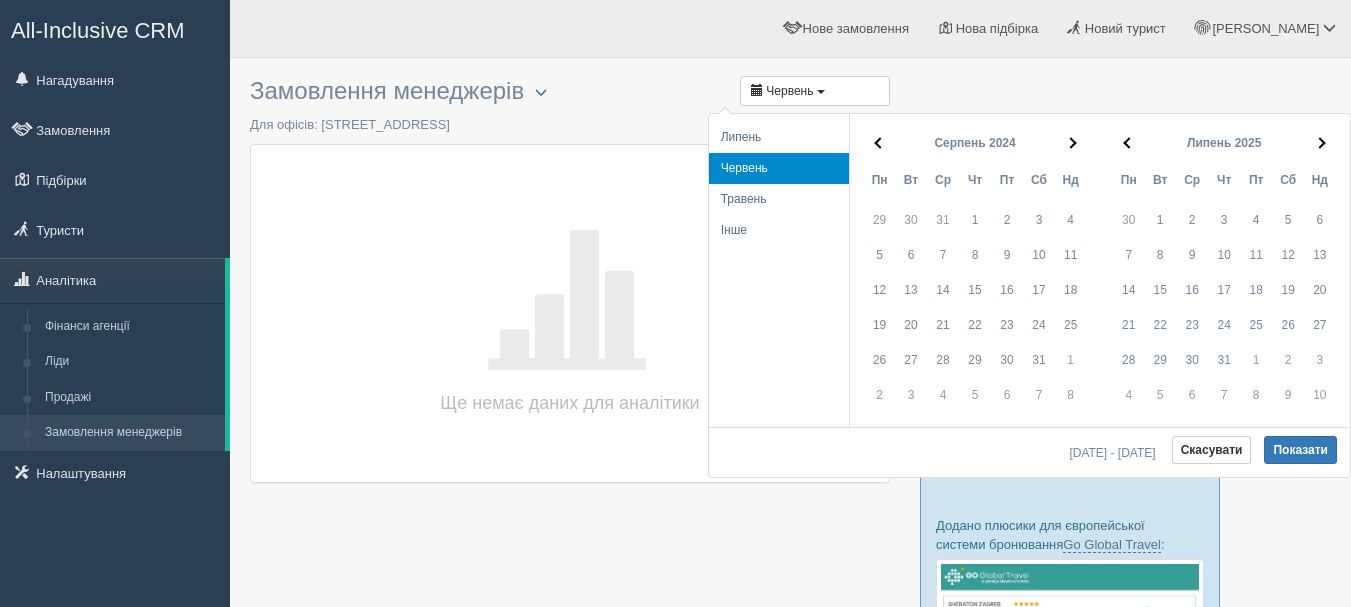 click at bounding box center [877, 143] 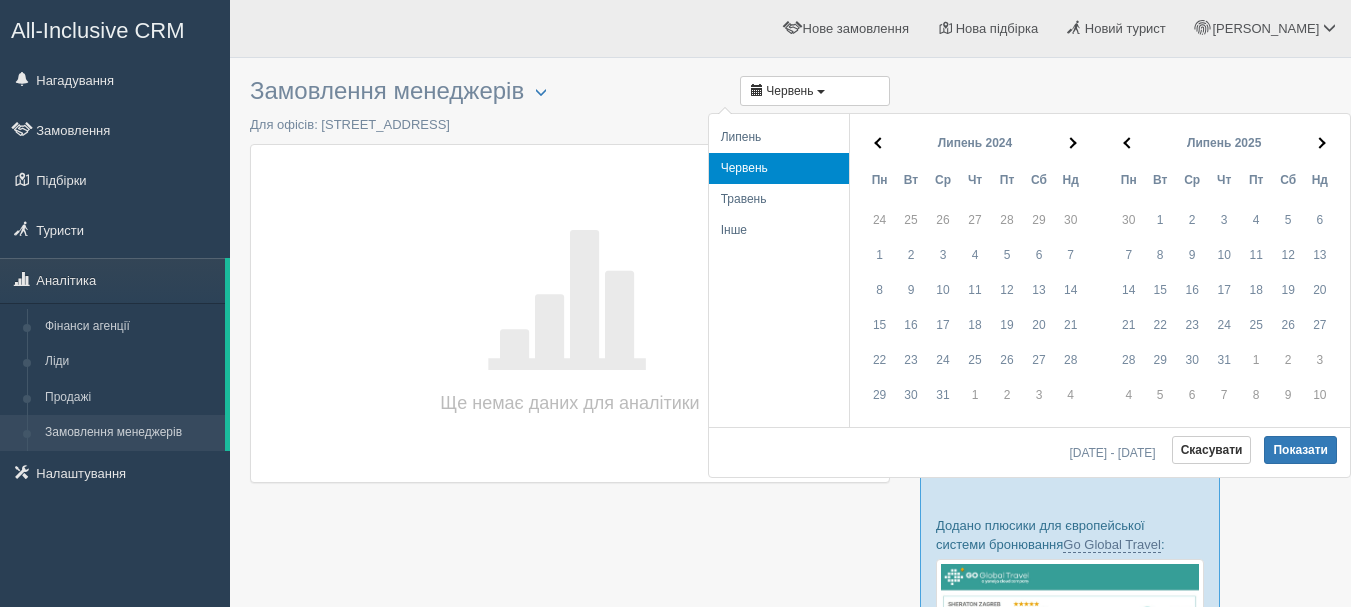 click at bounding box center [877, 143] 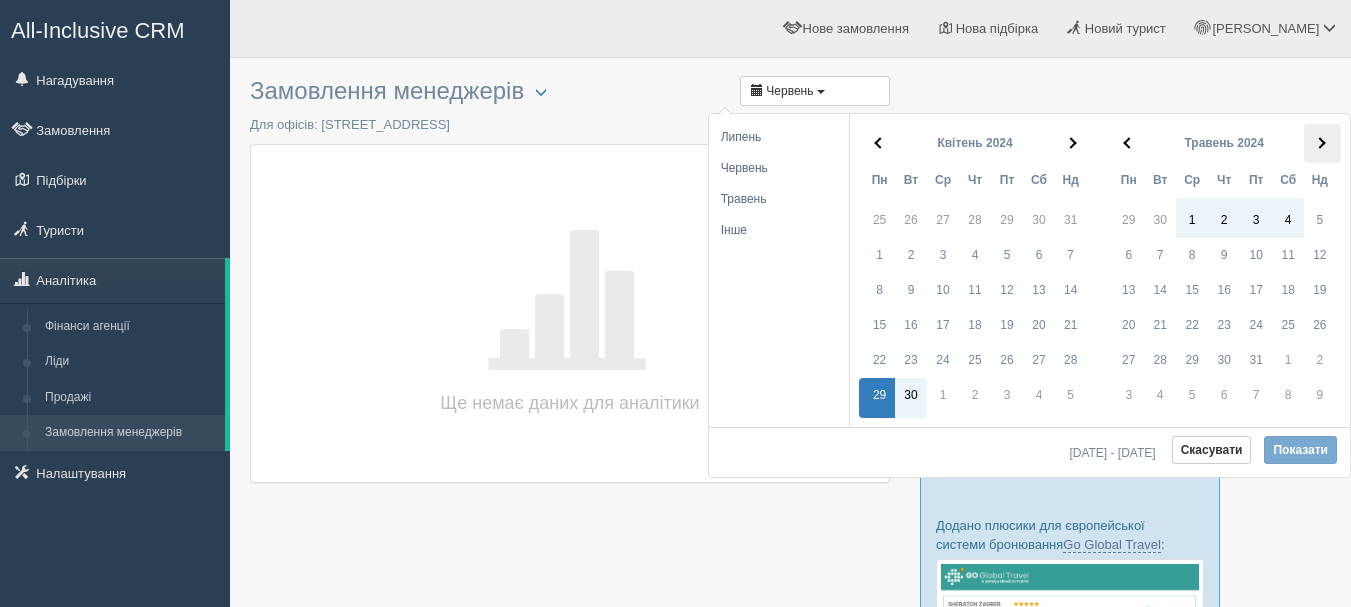 click at bounding box center (1322, 143) 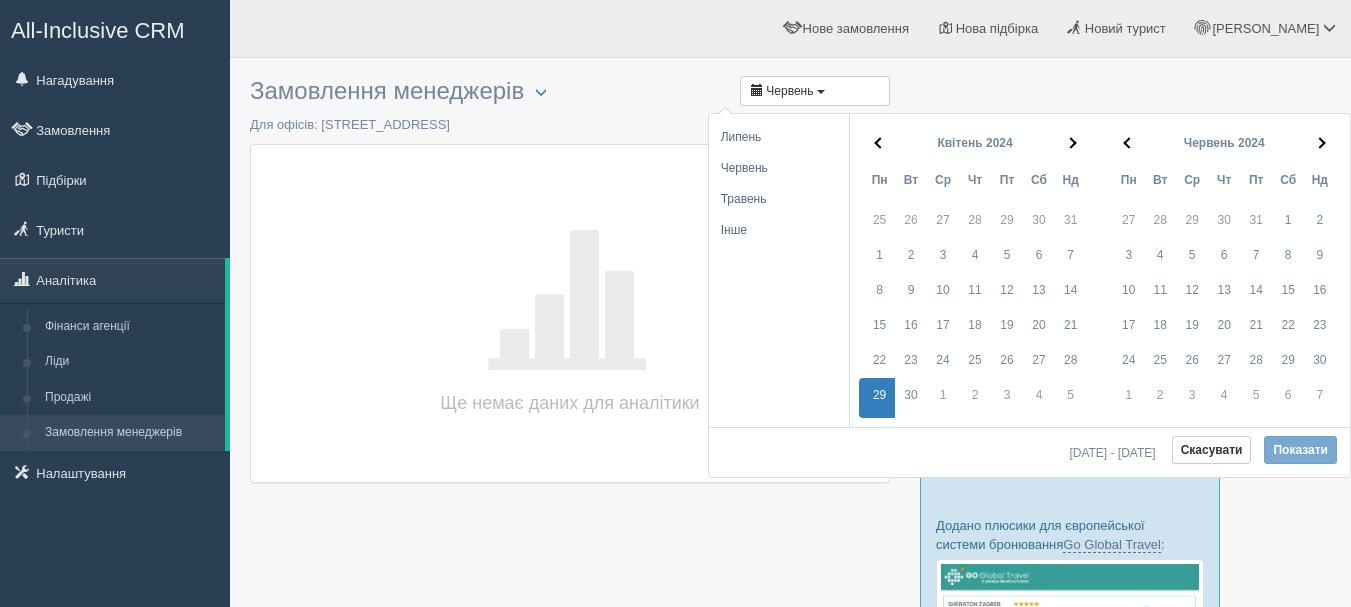 click at bounding box center [1322, 143] 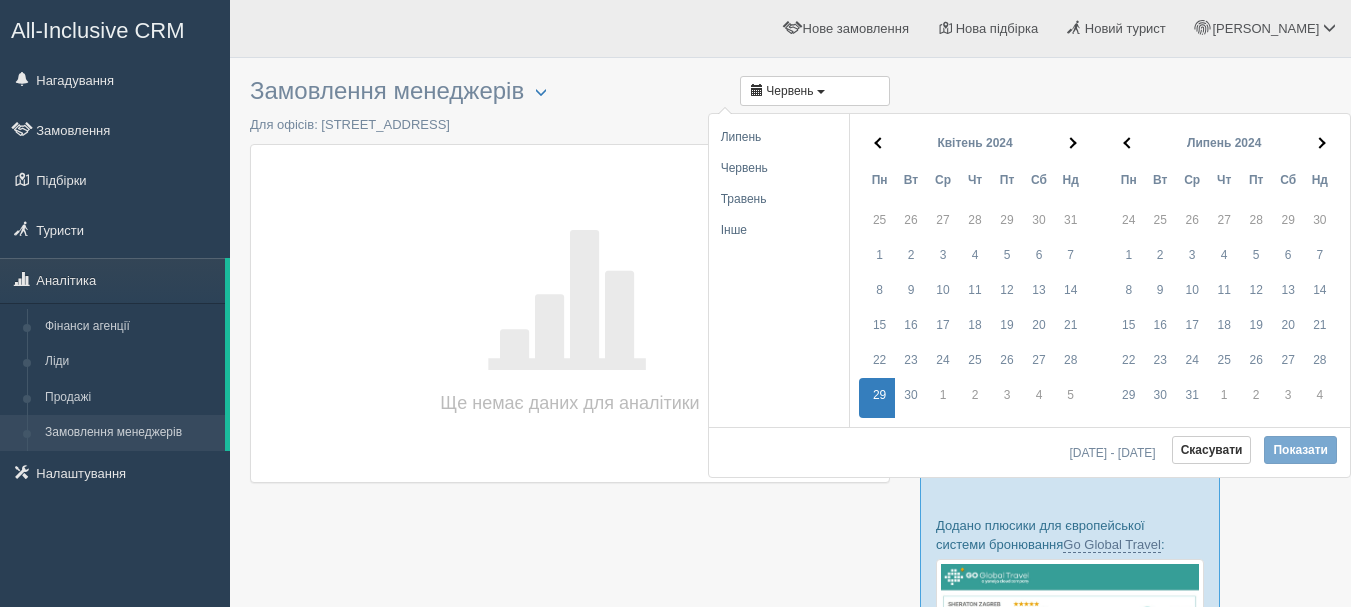 click at bounding box center (1322, 143) 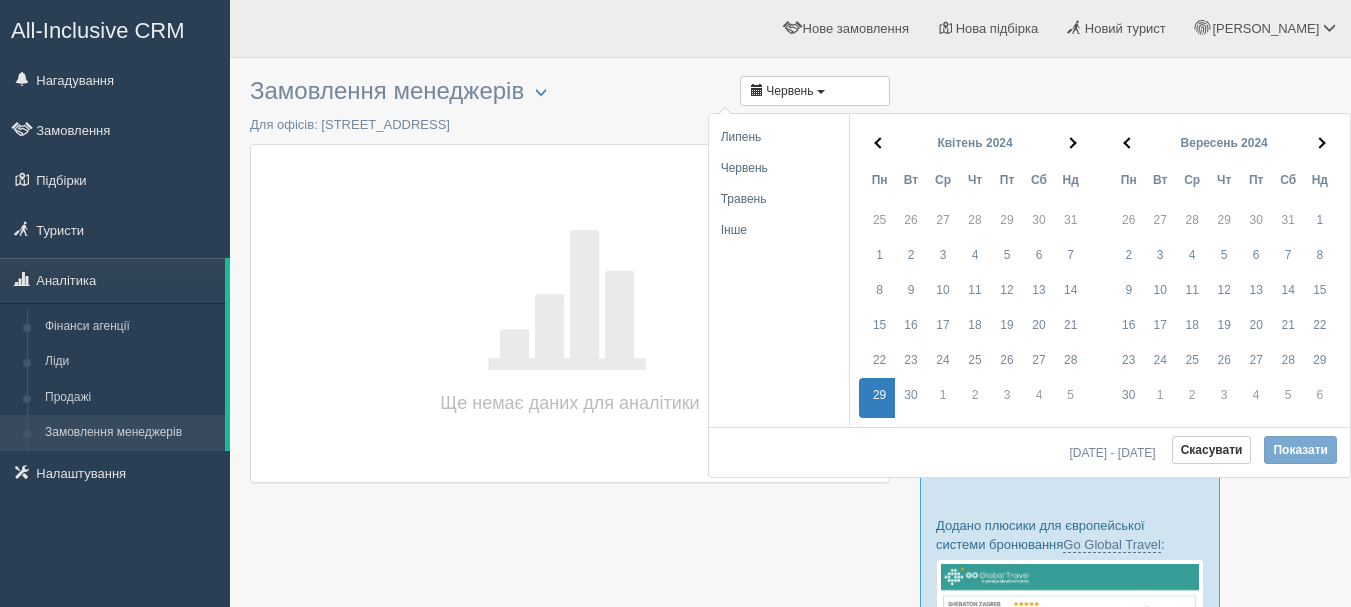 click at bounding box center (1322, 143) 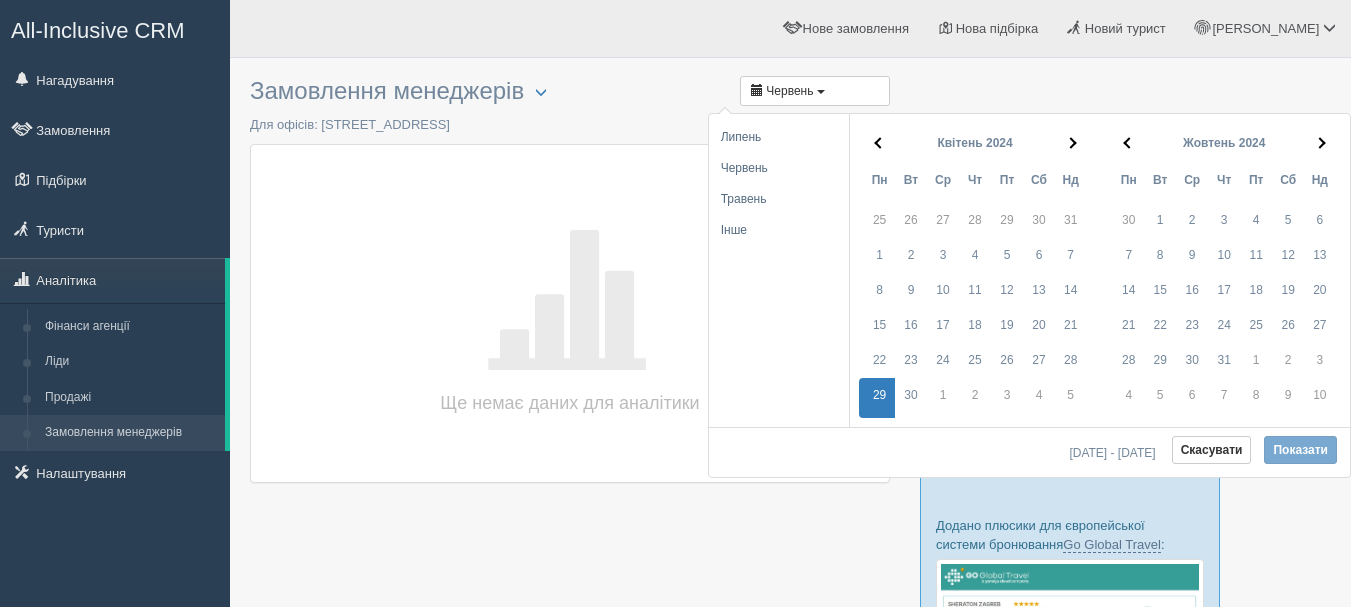 click at bounding box center (1322, 143) 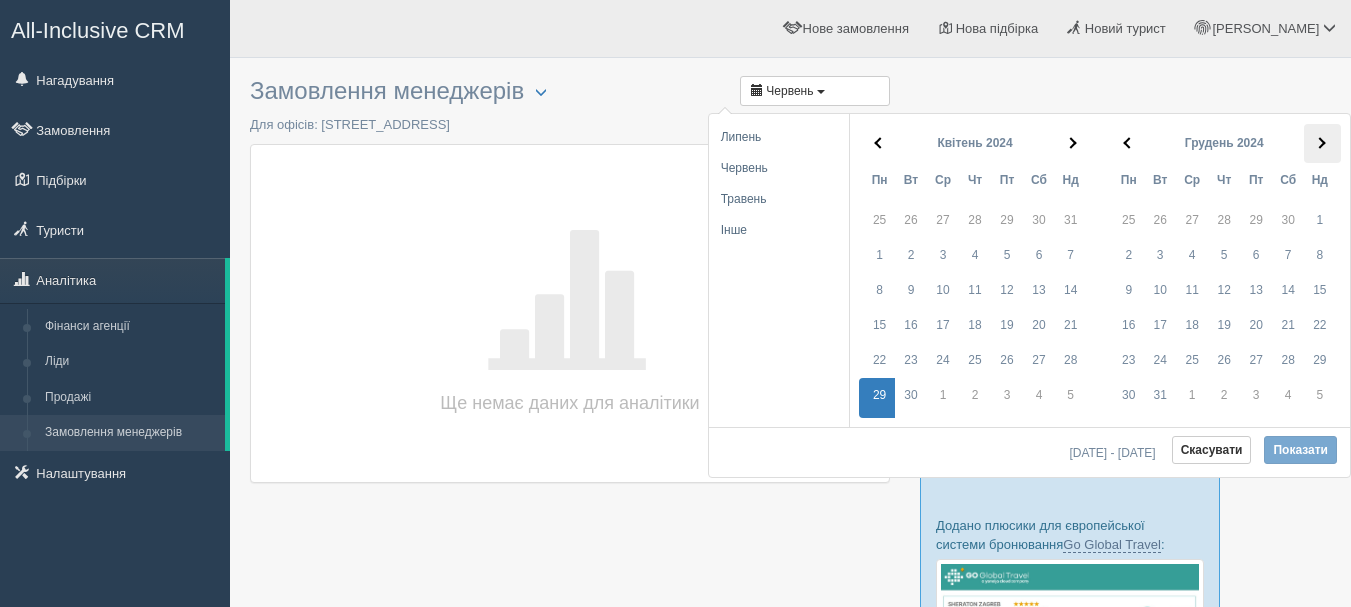 click at bounding box center [1322, 143] 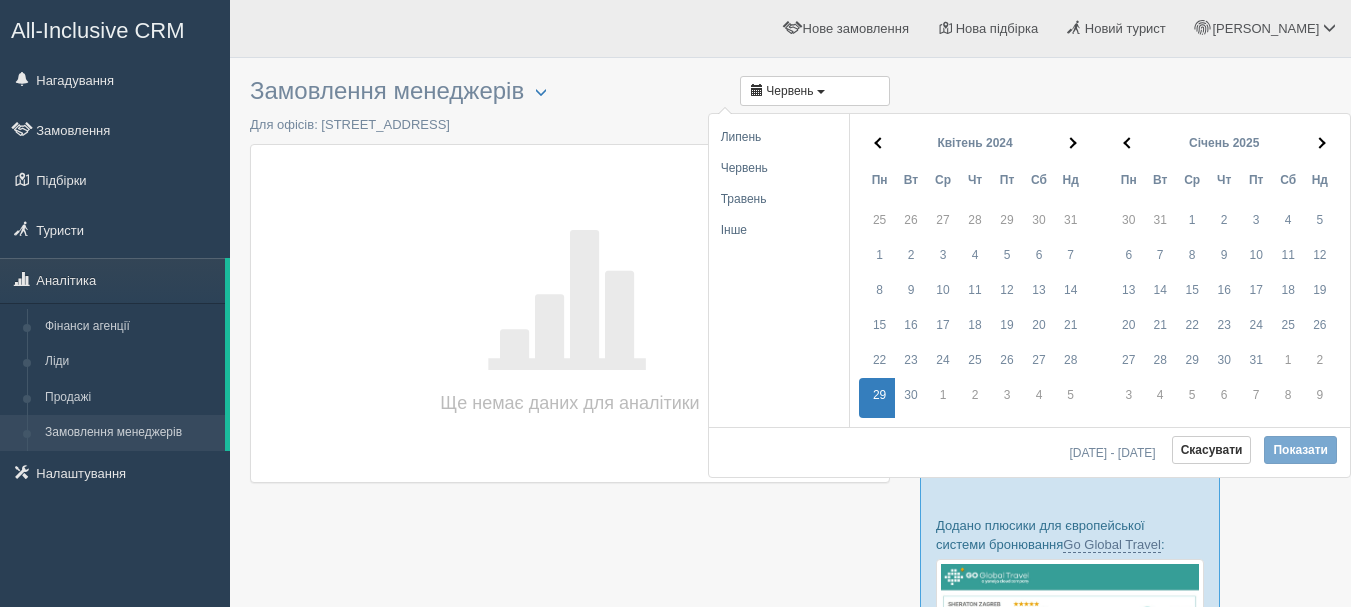 click at bounding box center [1322, 143] 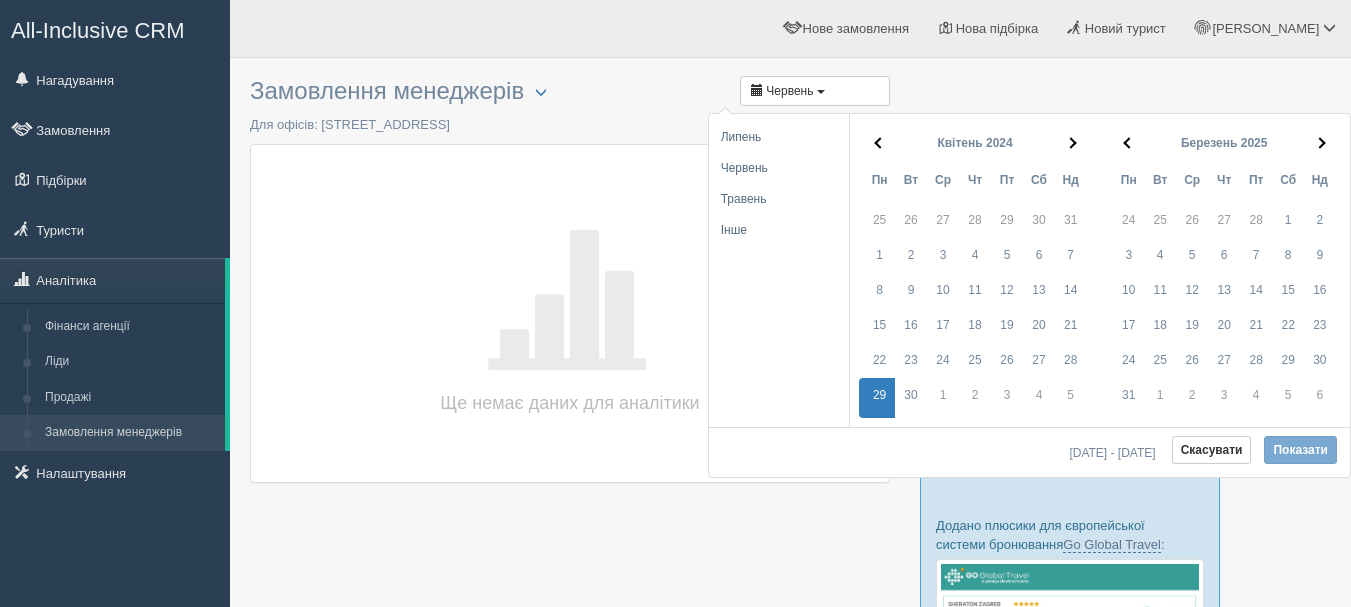 click at bounding box center [1322, 143] 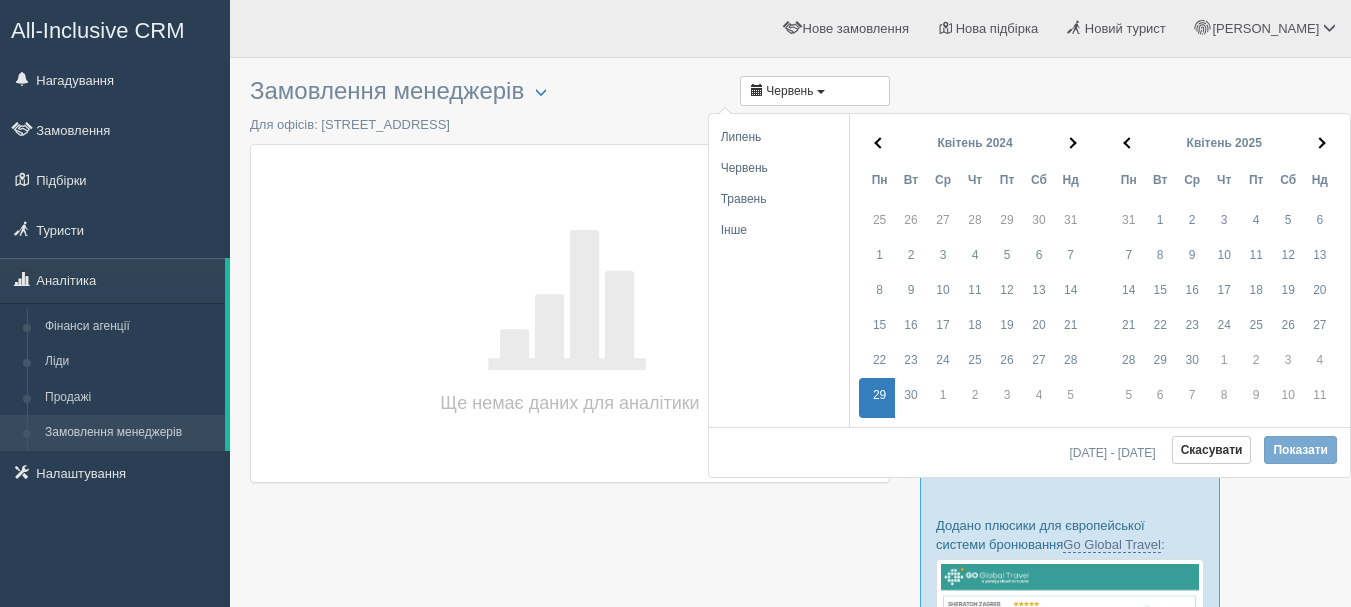 click at bounding box center [1322, 143] 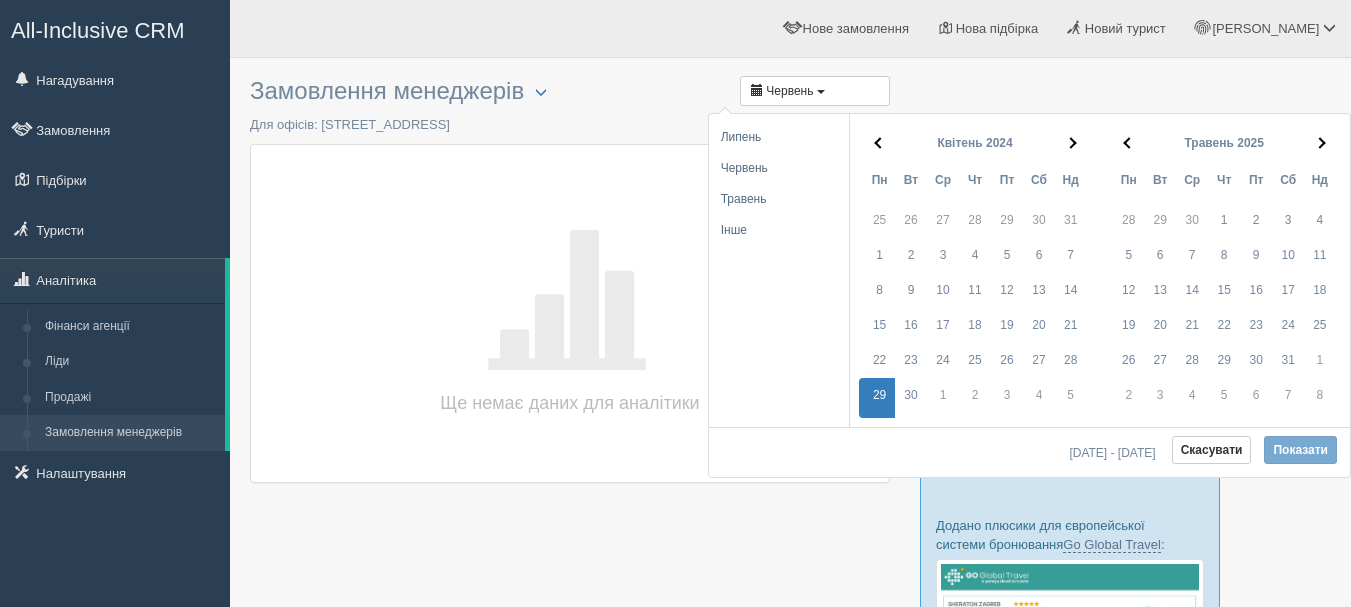 click at bounding box center (1322, 143) 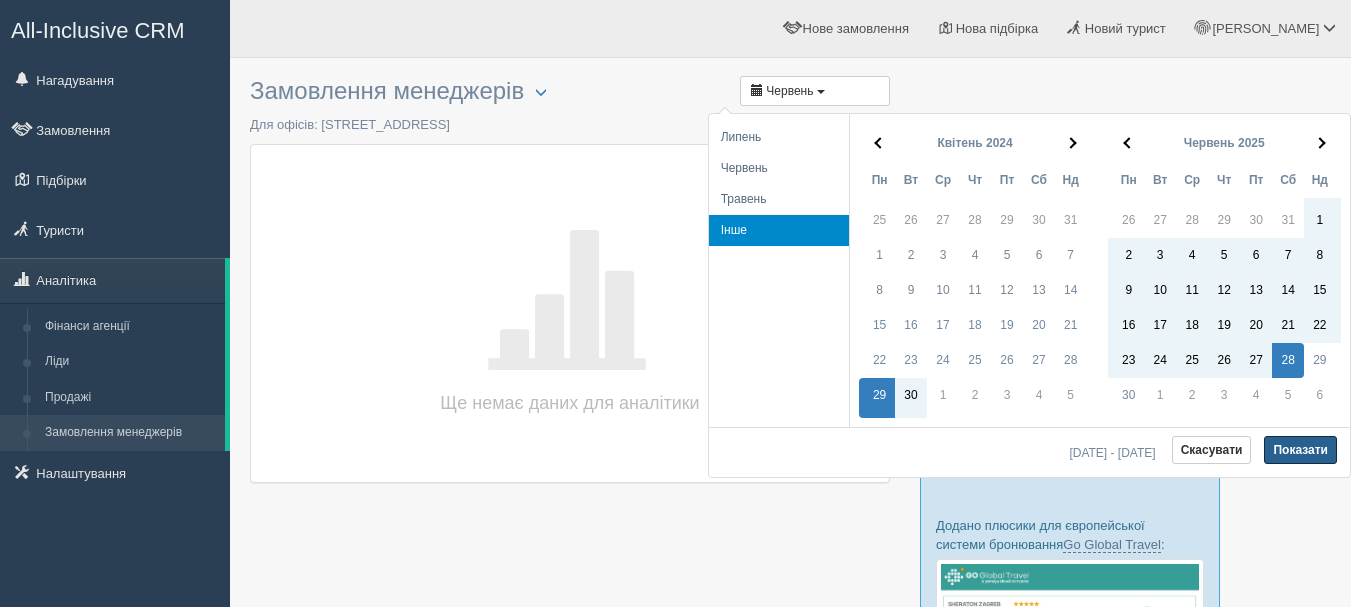 click on "Показати" at bounding box center (1300, 450) 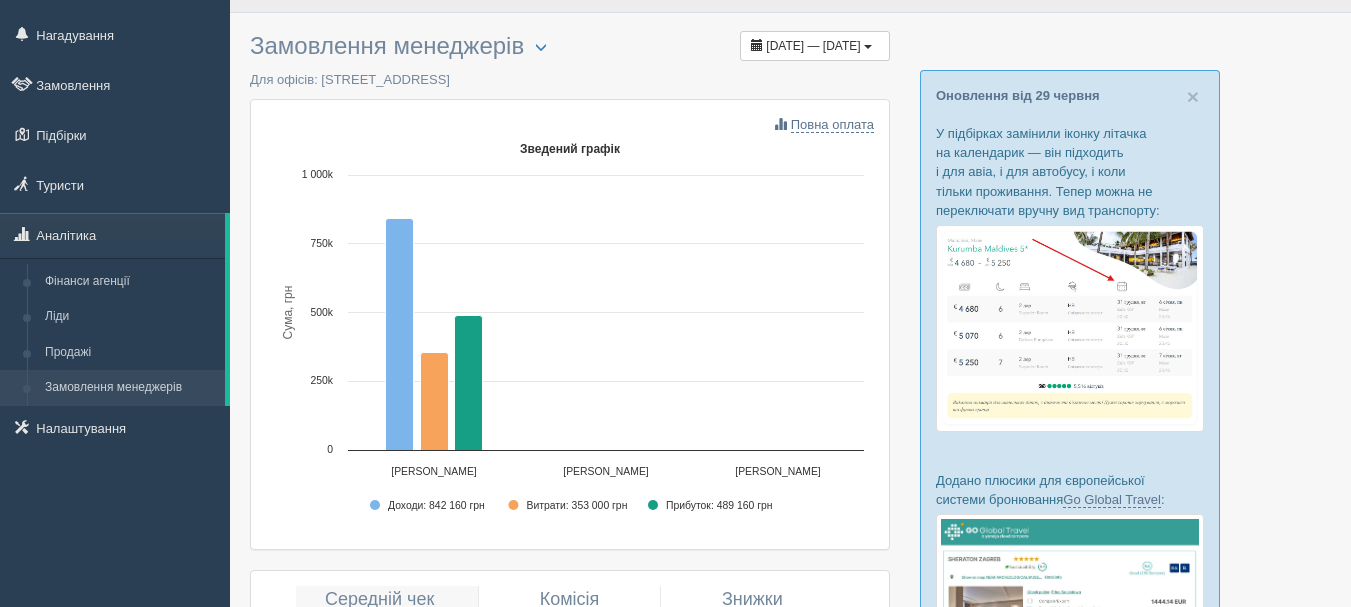 scroll, scrollTop: 0, scrollLeft: 0, axis: both 